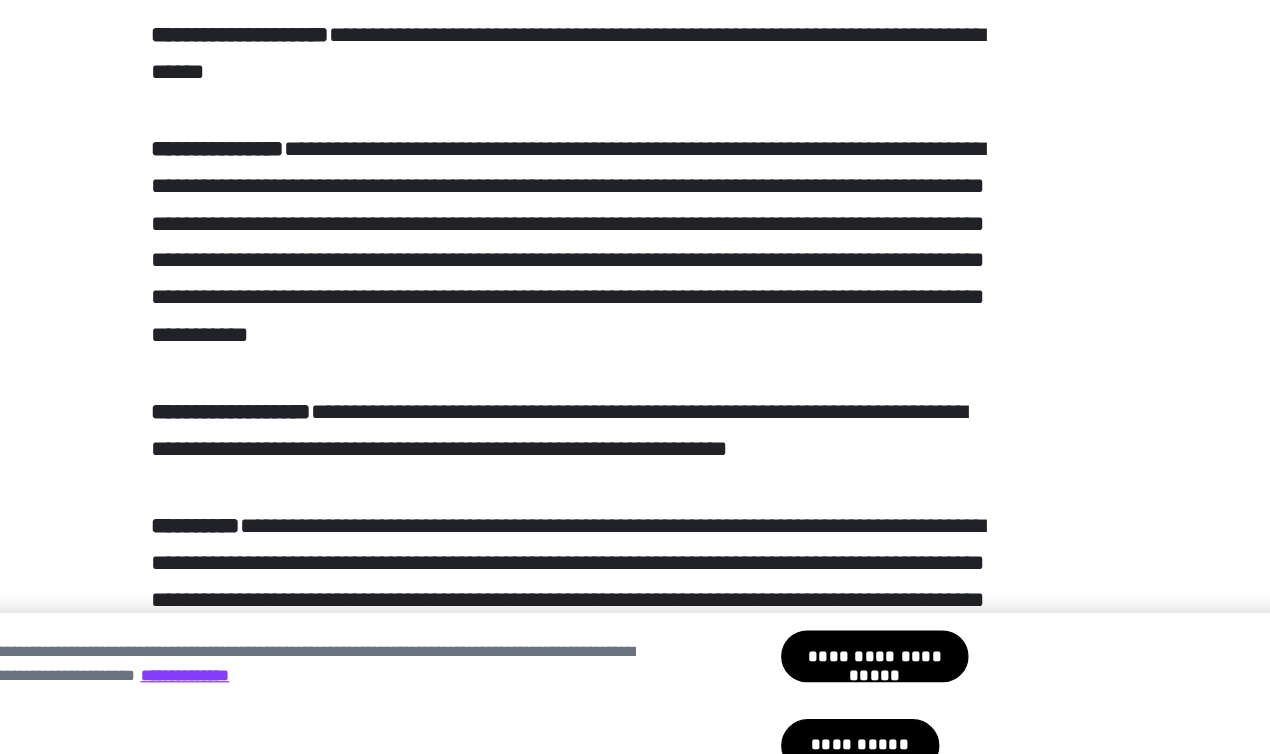 scroll, scrollTop: 3986, scrollLeft: 0, axis: vertical 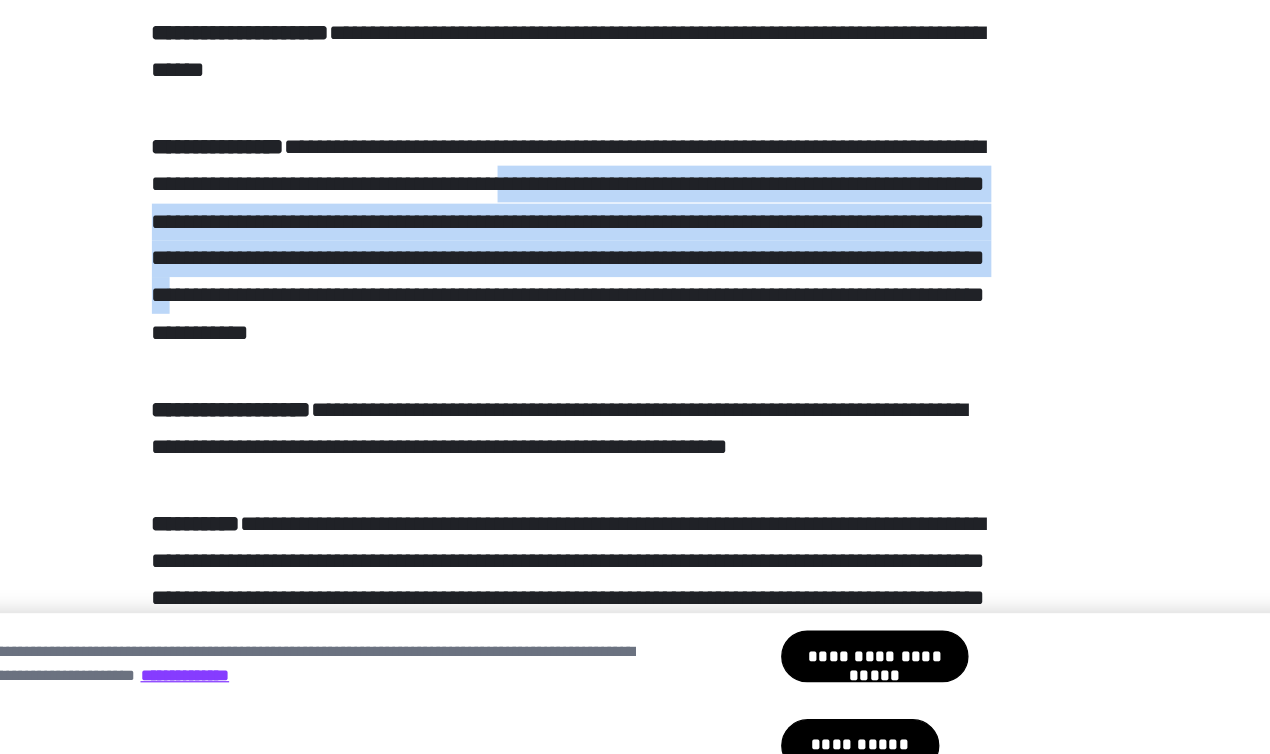 drag, startPoint x: 710, startPoint y: 381, endPoint x: 706, endPoint y: 477, distance: 96.0833 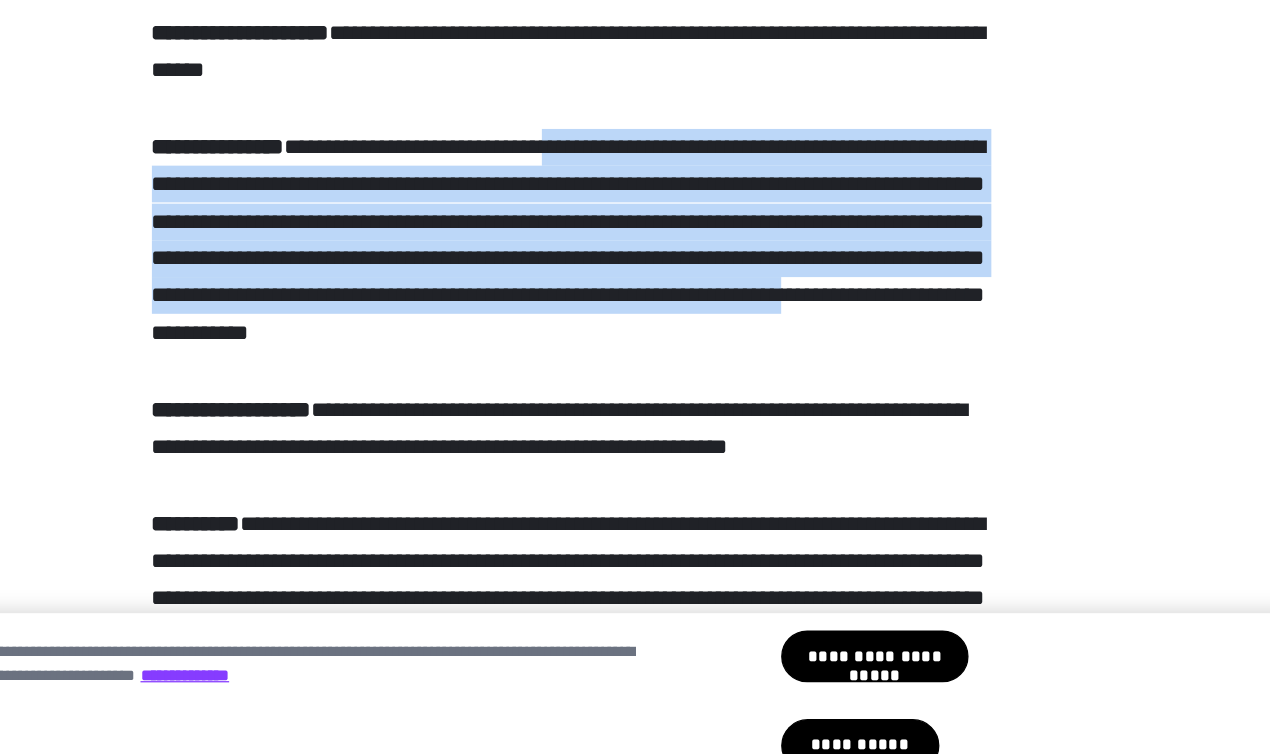 drag, startPoint x: 643, startPoint y: 499, endPoint x: 648, endPoint y: 357, distance: 142.088 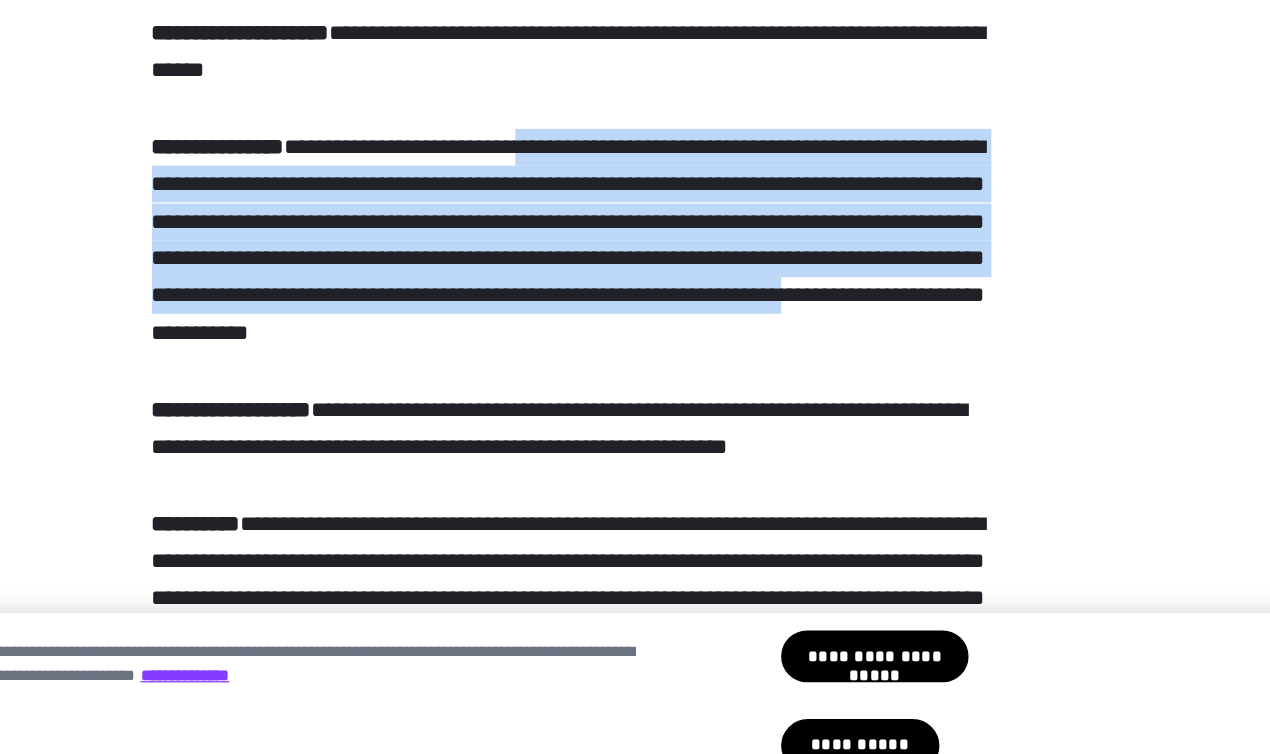 drag, startPoint x: 617, startPoint y: 368, endPoint x: 642, endPoint y: 506, distance: 140.24622 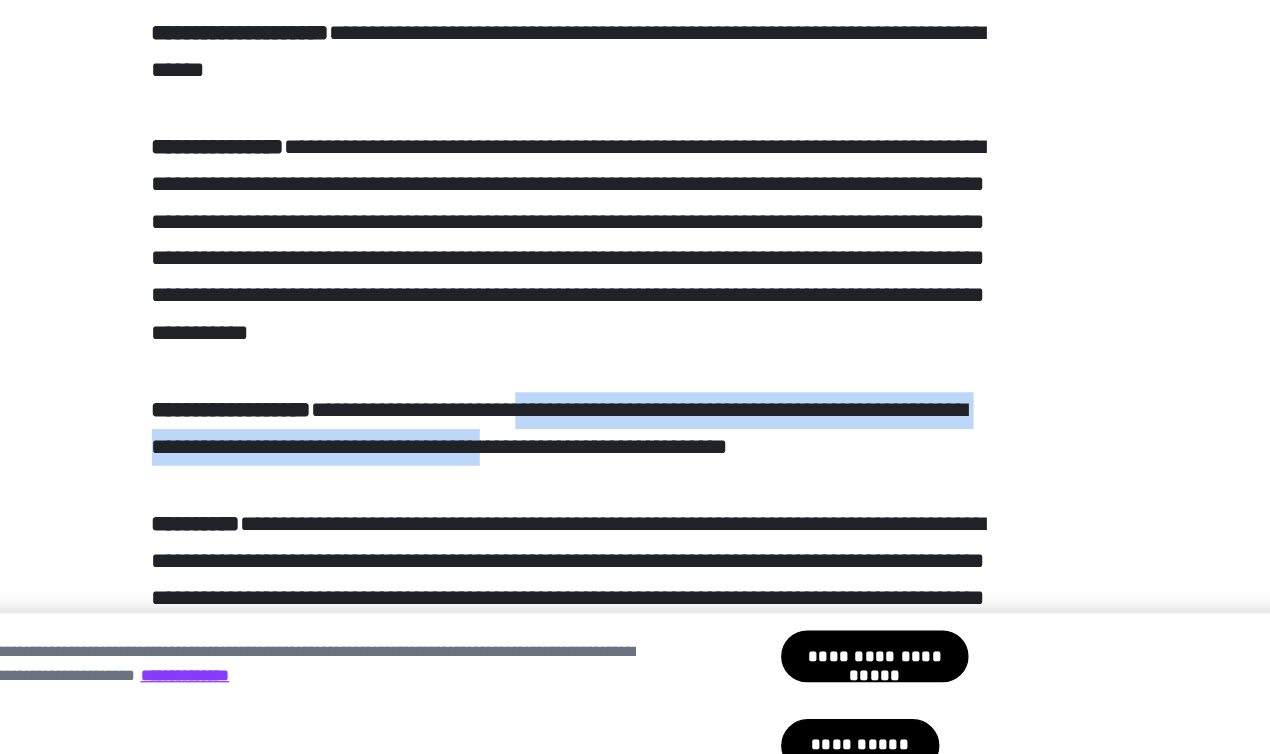 drag, startPoint x: 619, startPoint y: 591, endPoint x: 618, endPoint y: 566, distance: 25.019993 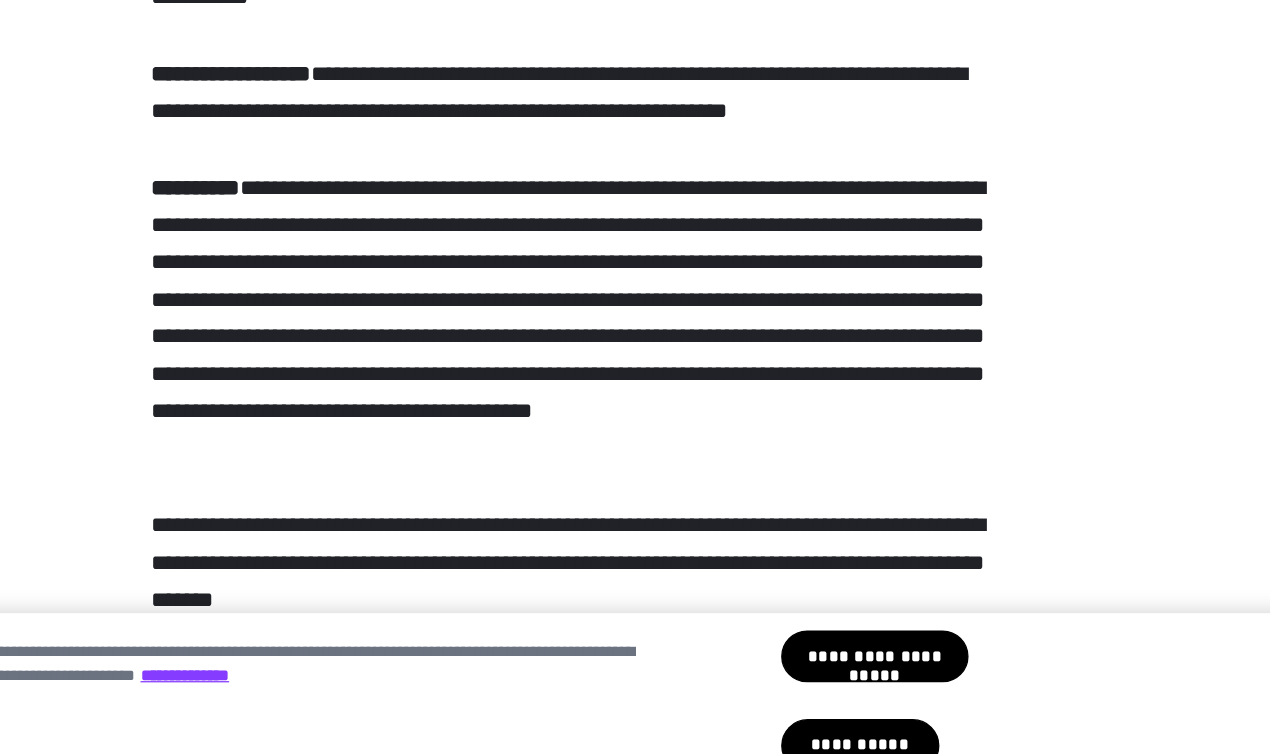 scroll, scrollTop: 4256, scrollLeft: 0, axis: vertical 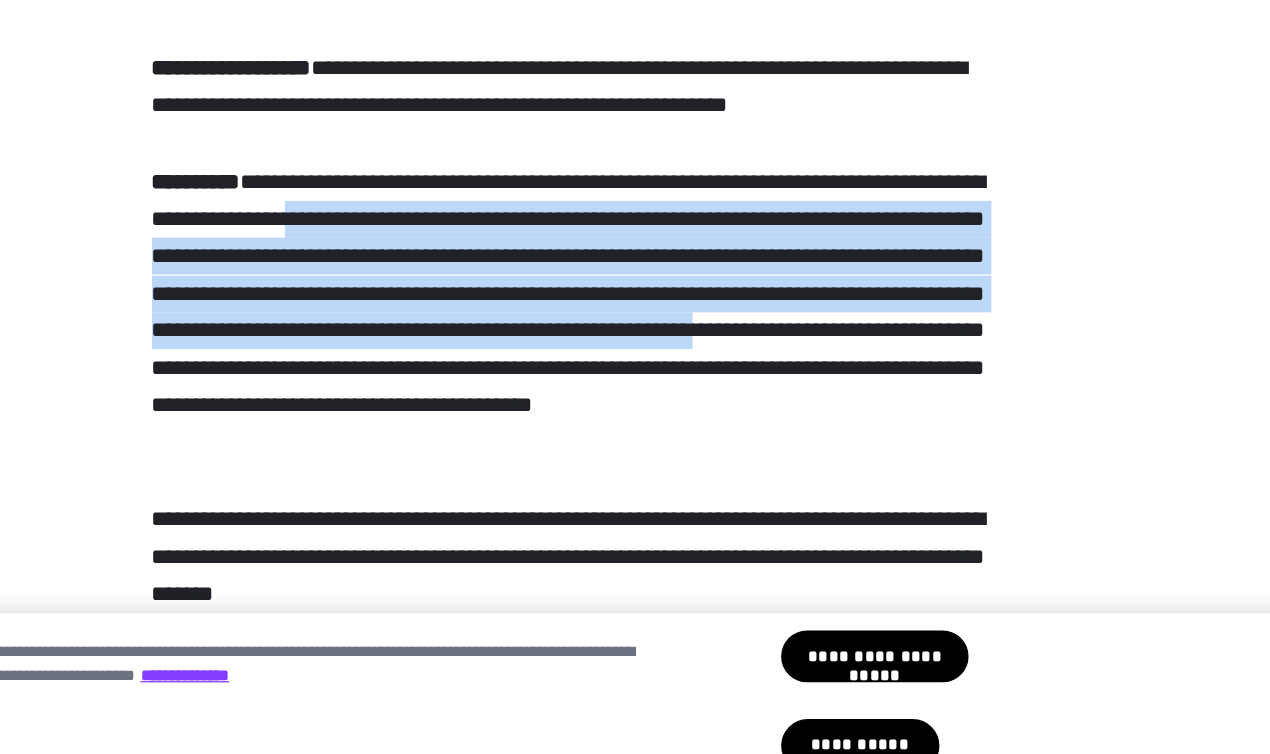 drag, startPoint x: 572, startPoint y: 544, endPoint x: 577, endPoint y: 425, distance: 119.104996 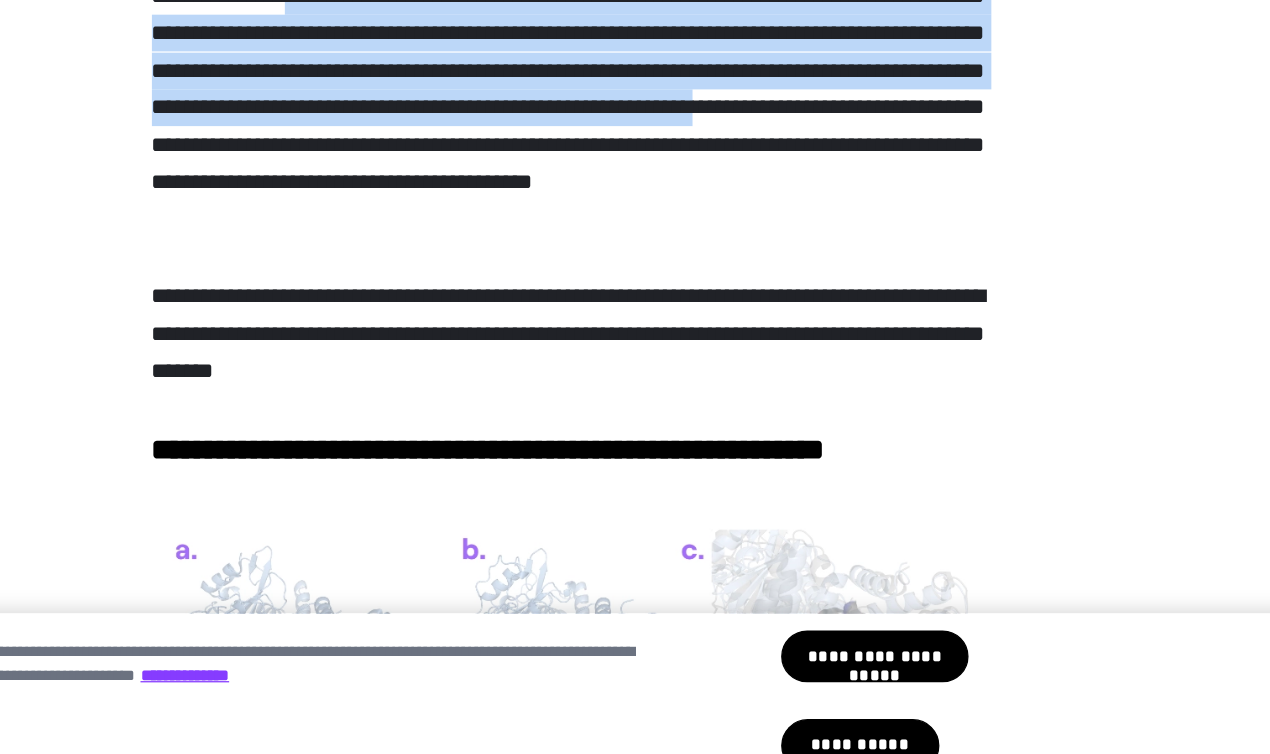 scroll, scrollTop: 4433, scrollLeft: 0, axis: vertical 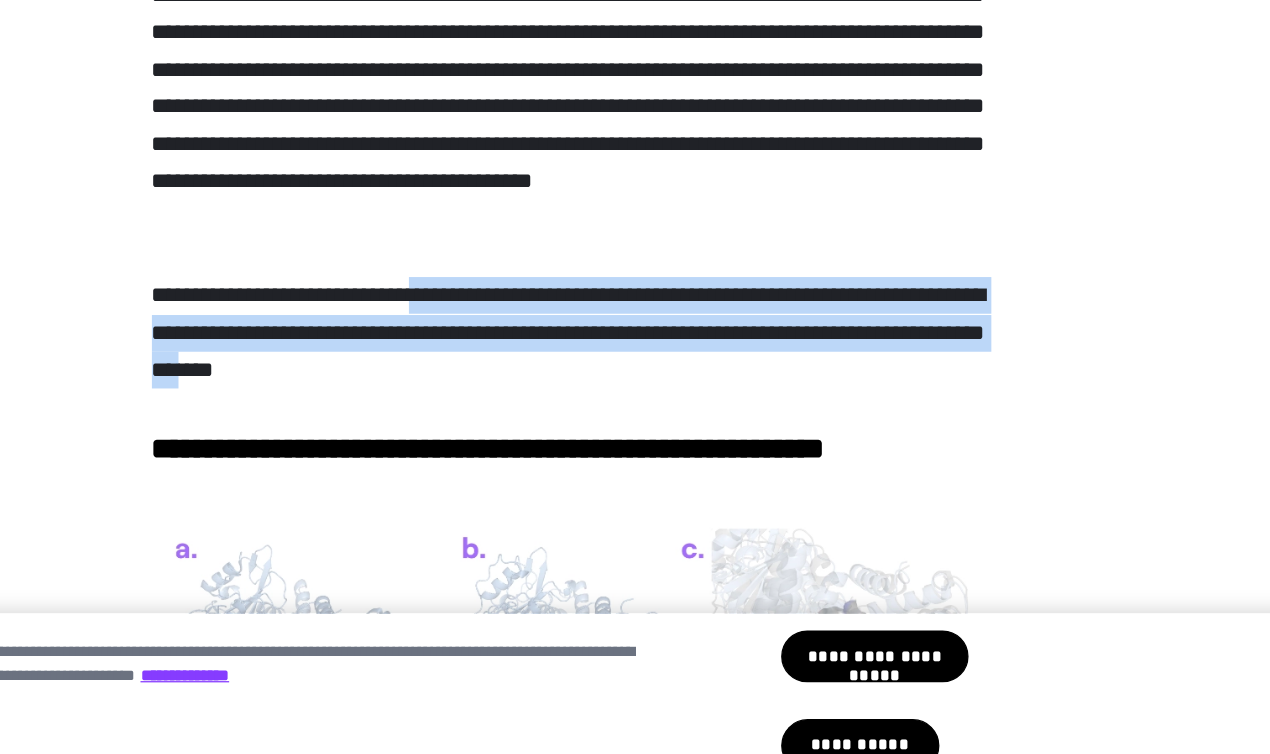 drag, startPoint x: 536, startPoint y: 526, endPoint x: 537, endPoint y: 480, distance: 46.010868 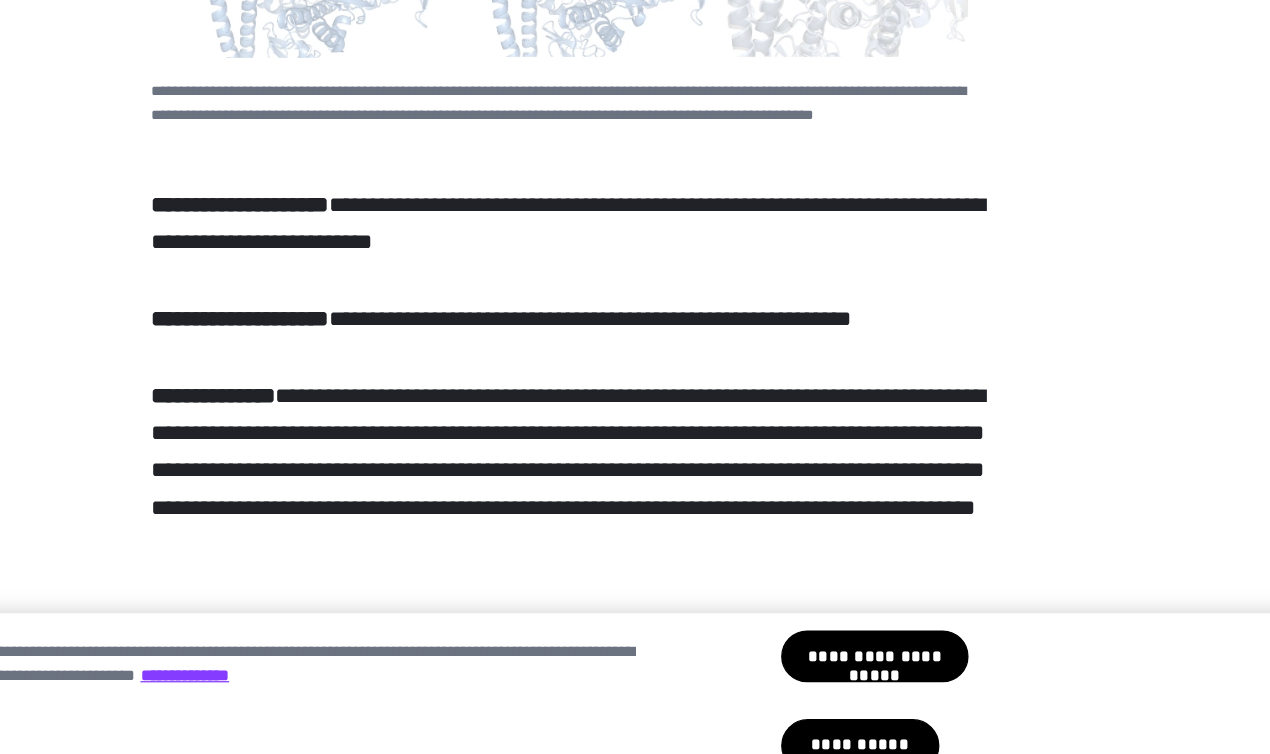 scroll, scrollTop: 5031, scrollLeft: 0, axis: vertical 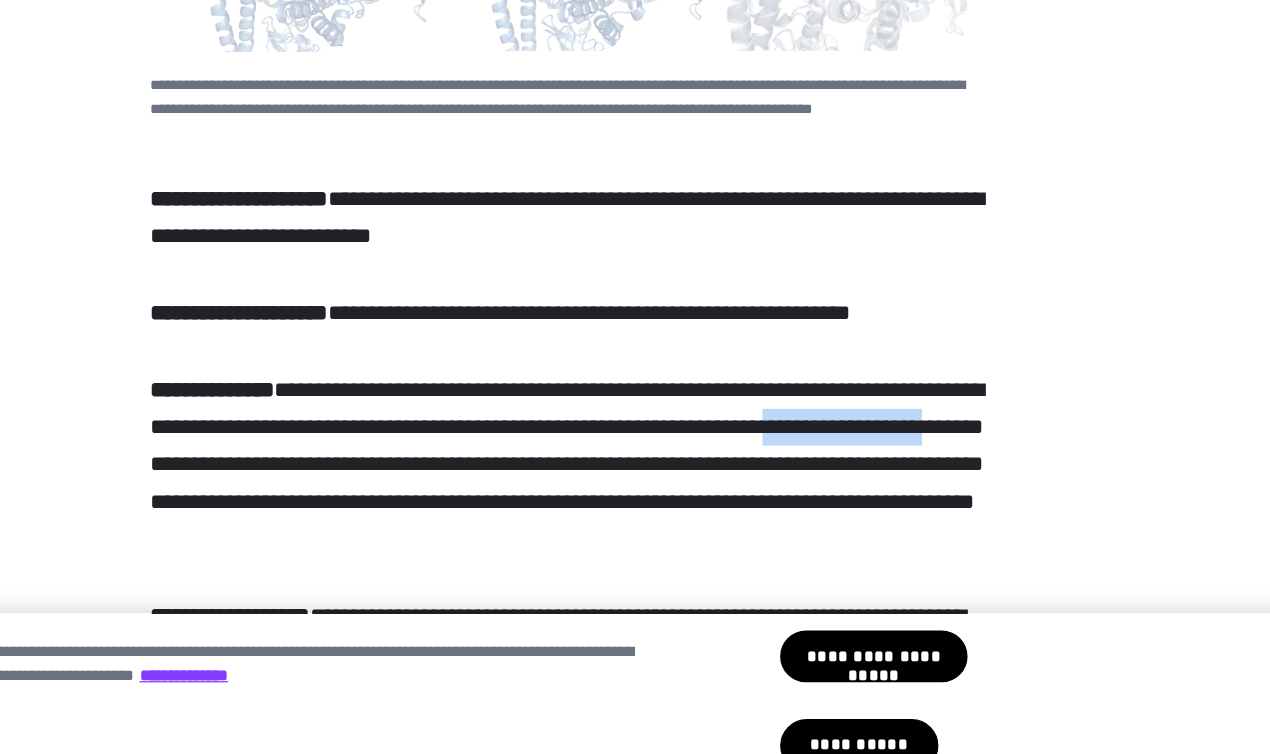drag, startPoint x: 349, startPoint y: 604, endPoint x: 491, endPoint y: 604, distance: 142 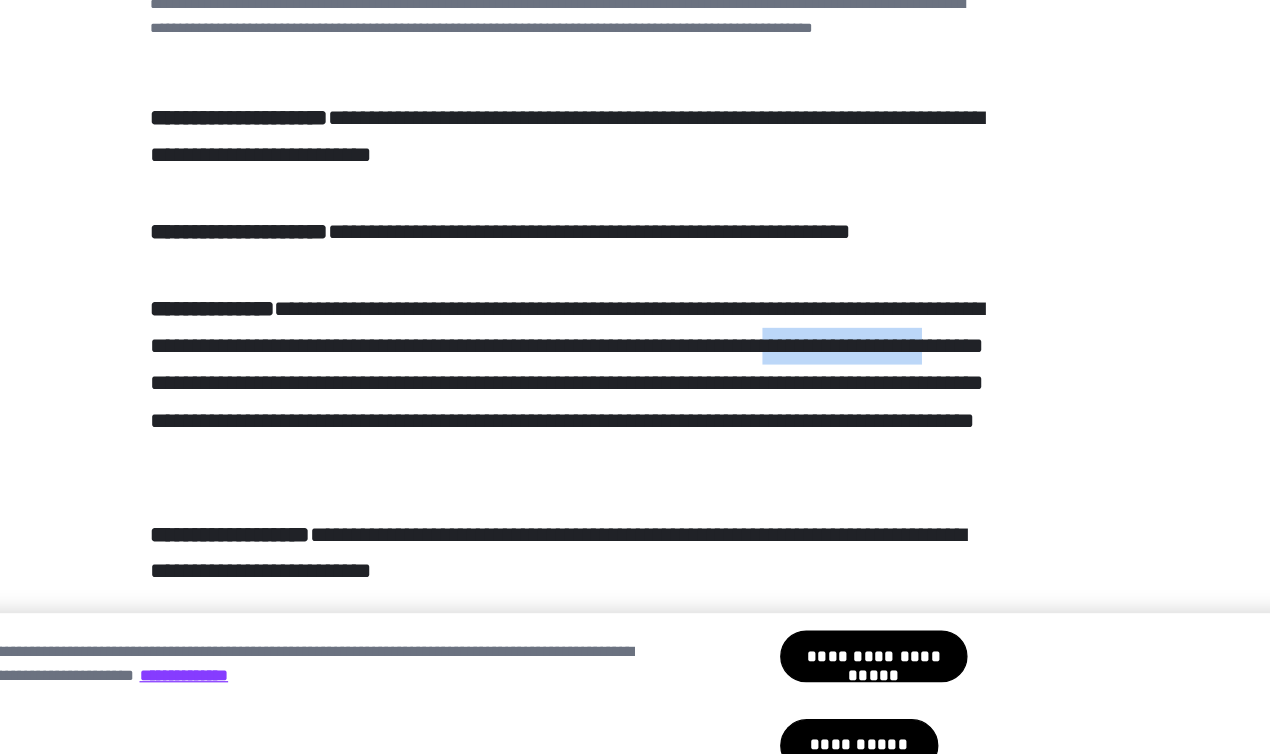 scroll, scrollTop: 5097, scrollLeft: 0, axis: vertical 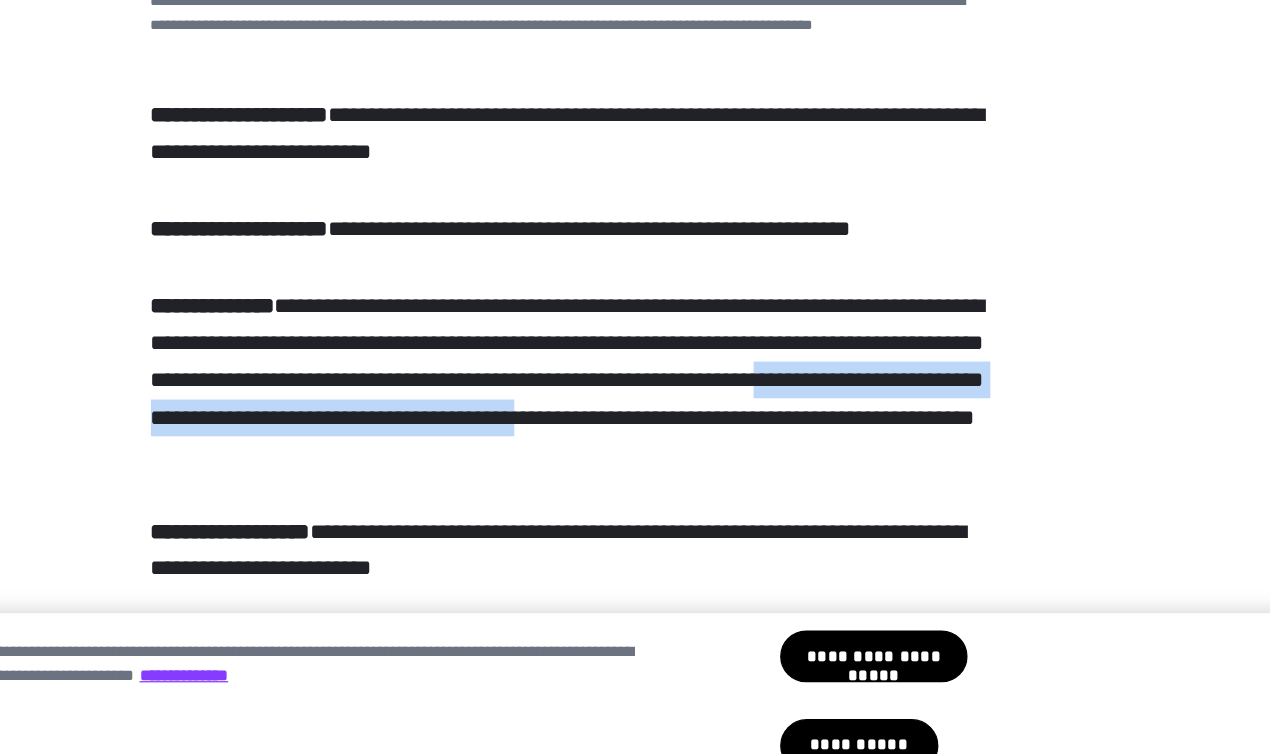 drag, startPoint x: 516, startPoint y: 574, endPoint x: 522, endPoint y: 590, distance: 17.088007 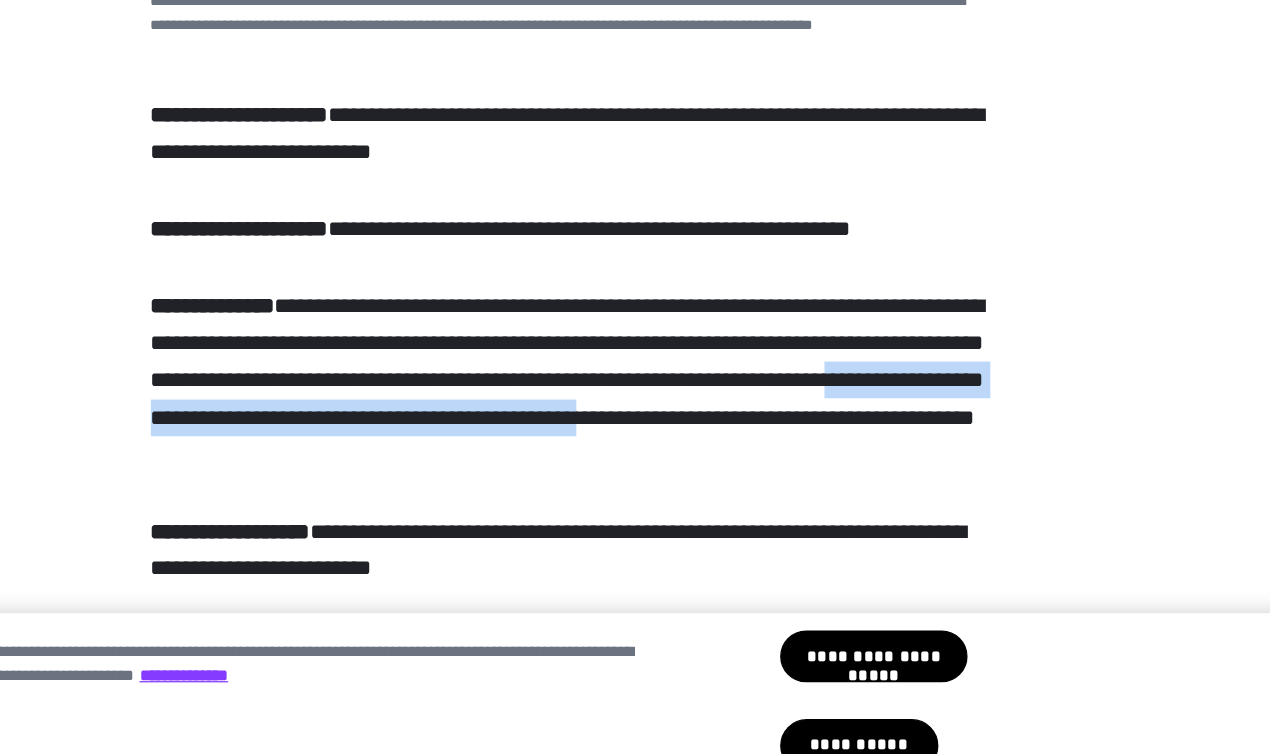 drag, startPoint x: 575, startPoint y: 592, endPoint x: 578, endPoint y: 579, distance: 13.341664 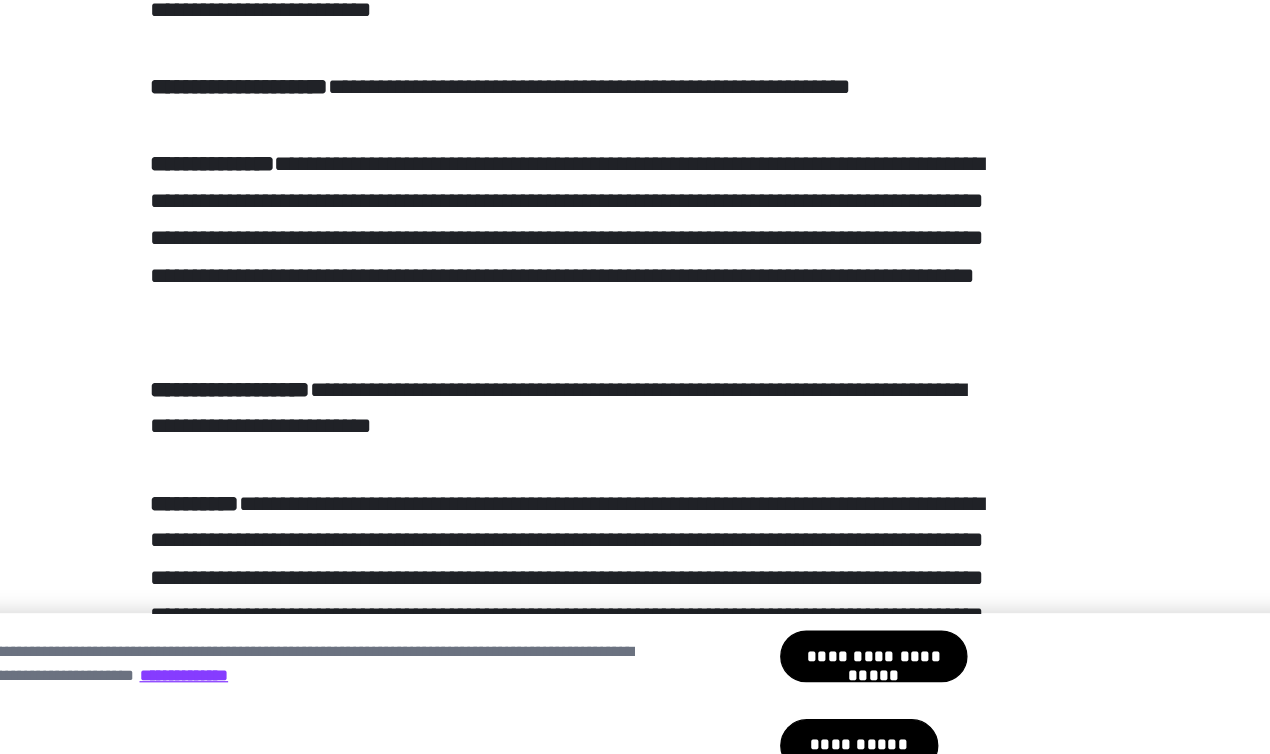 scroll, scrollTop: 5212, scrollLeft: 0, axis: vertical 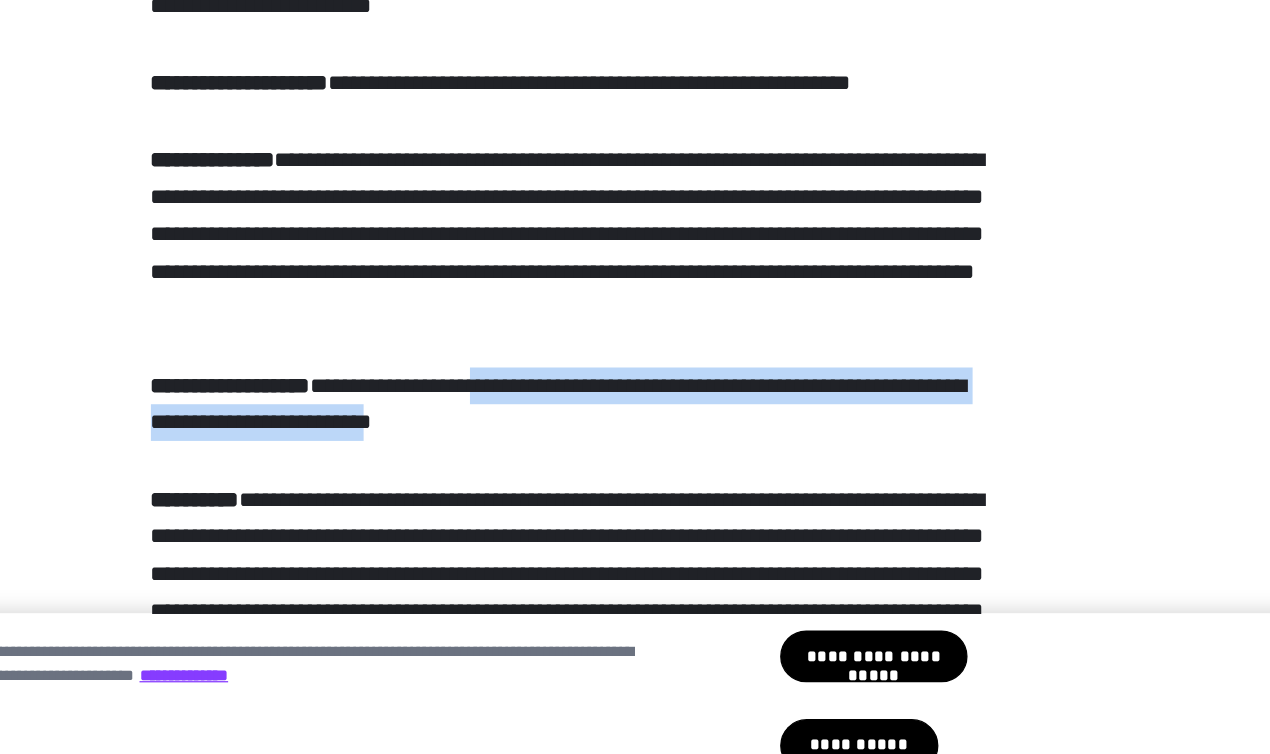 drag, startPoint x: 578, startPoint y: 580, endPoint x: 581, endPoint y: 547, distance: 33.13608 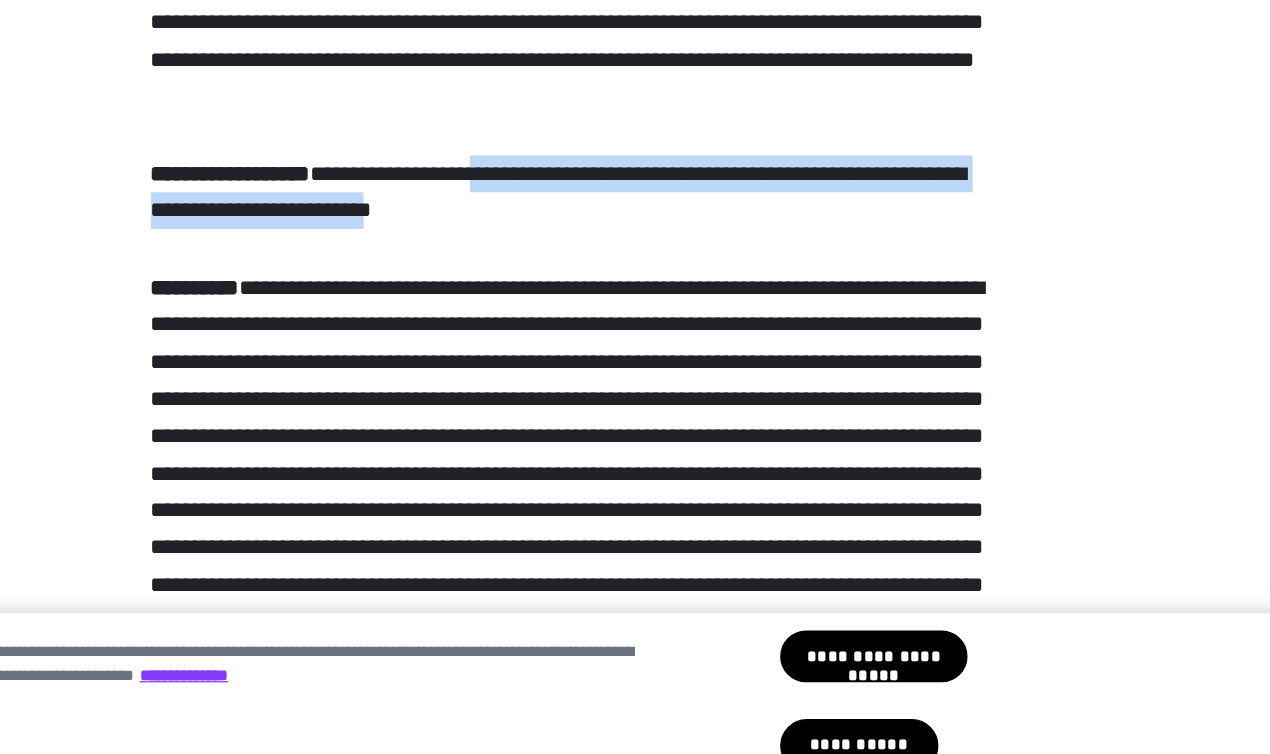 scroll, scrollTop: 5394, scrollLeft: 0, axis: vertical 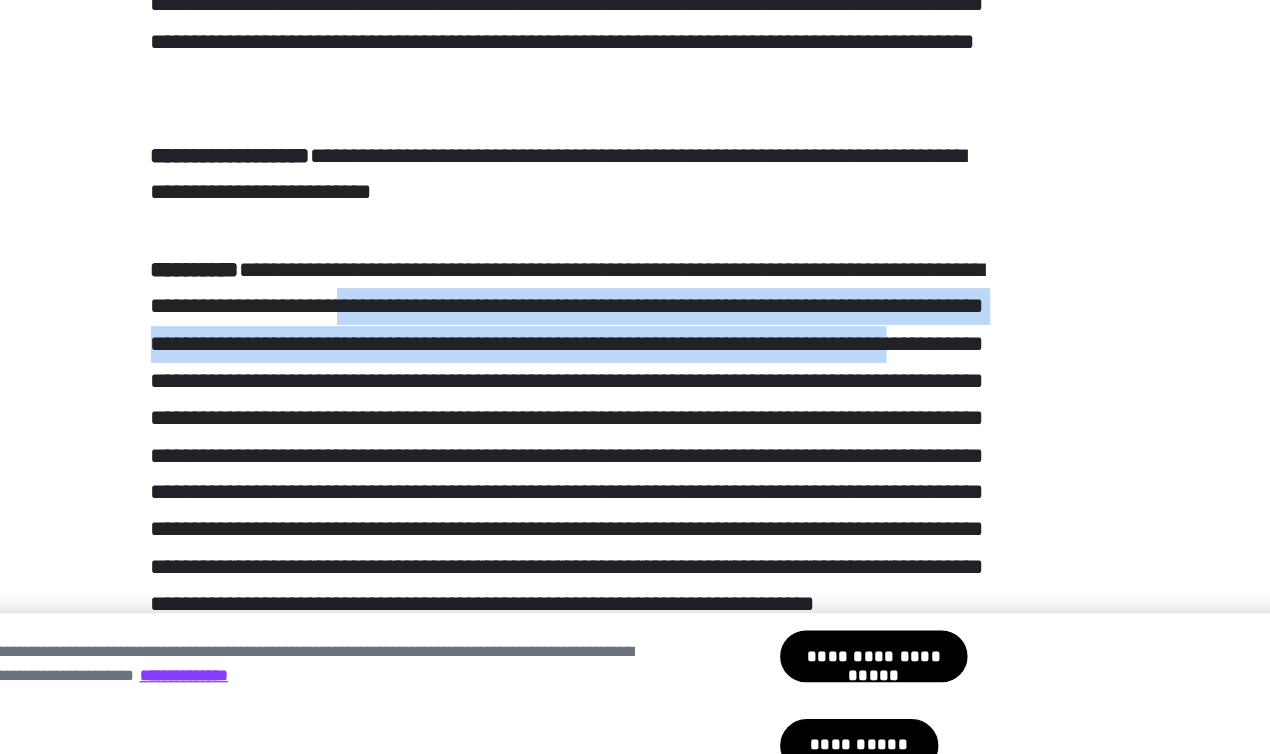 drag, startPoint x: 581, startPoint y: 547, endPoint x: 581, endPoint y: 492, distance: 55 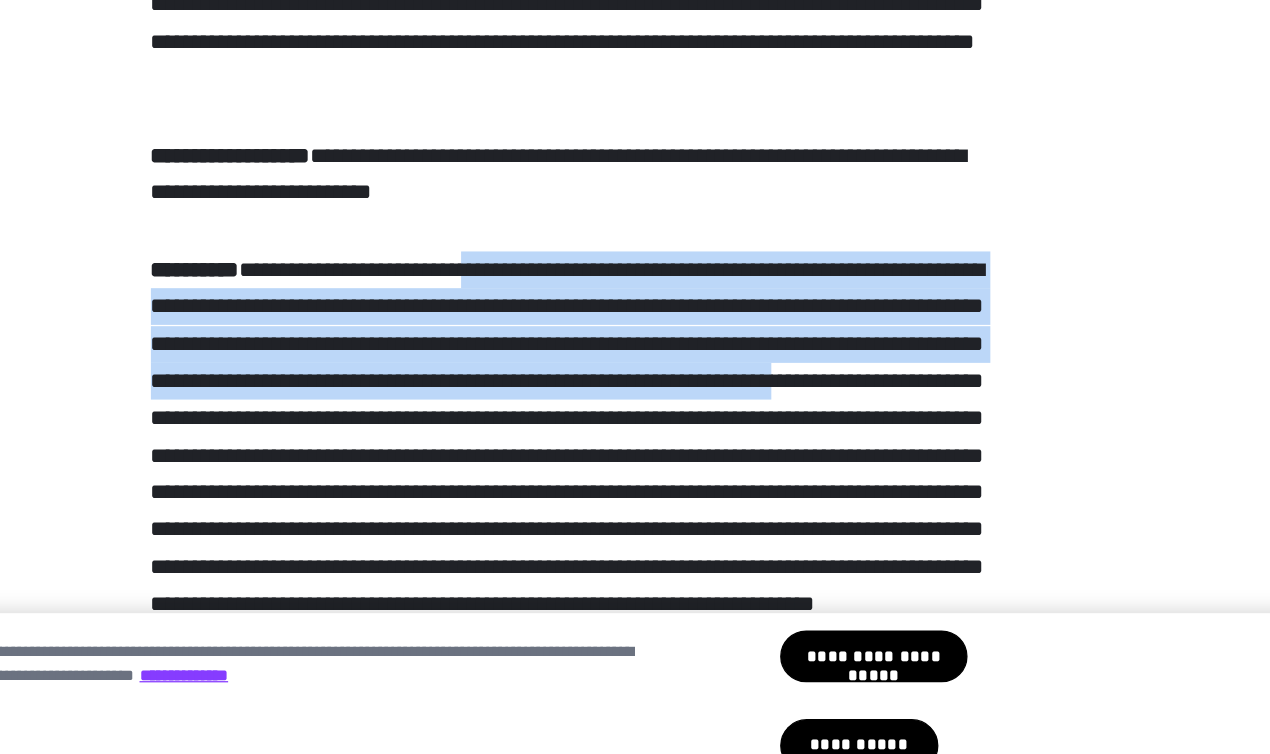 drag, startPoint x: 584, startPoint y: 455, endPoint x: 569, endPoint y: 566, distance: 112.00893 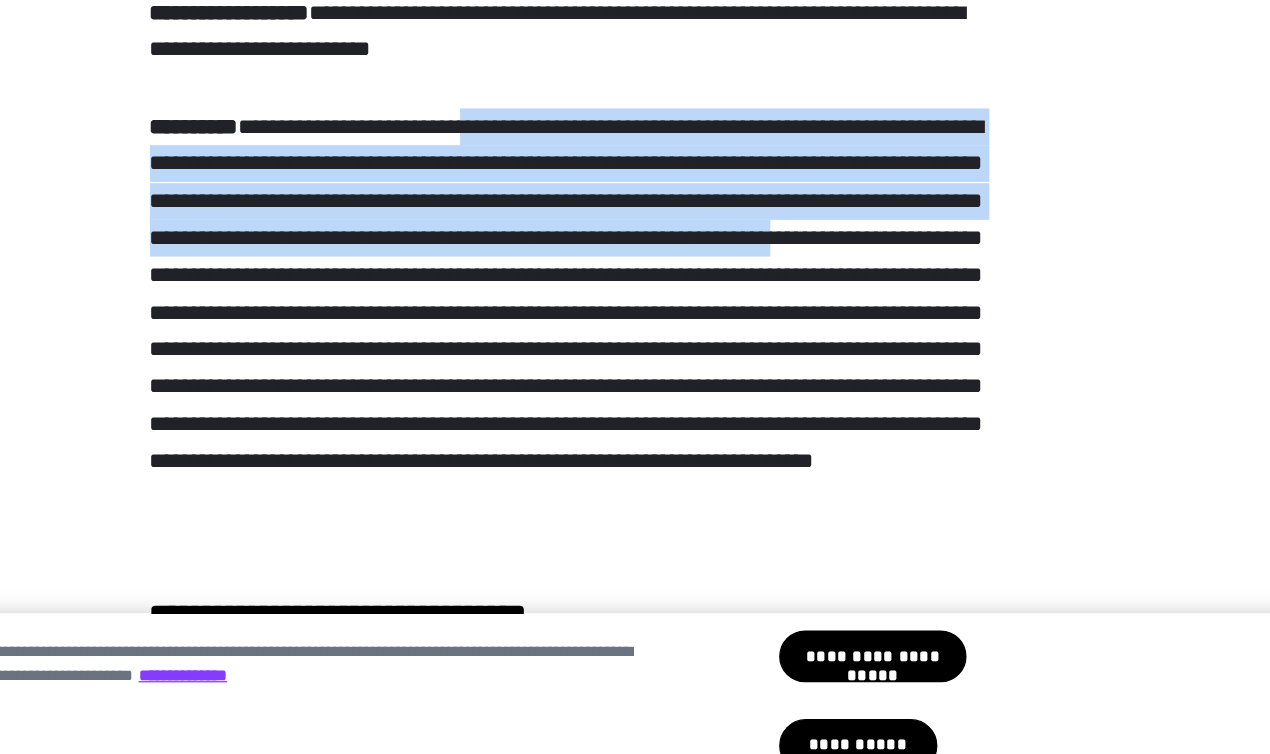 scroll, scrollTop: 5508, scrollLeft: 0, axis: vertical 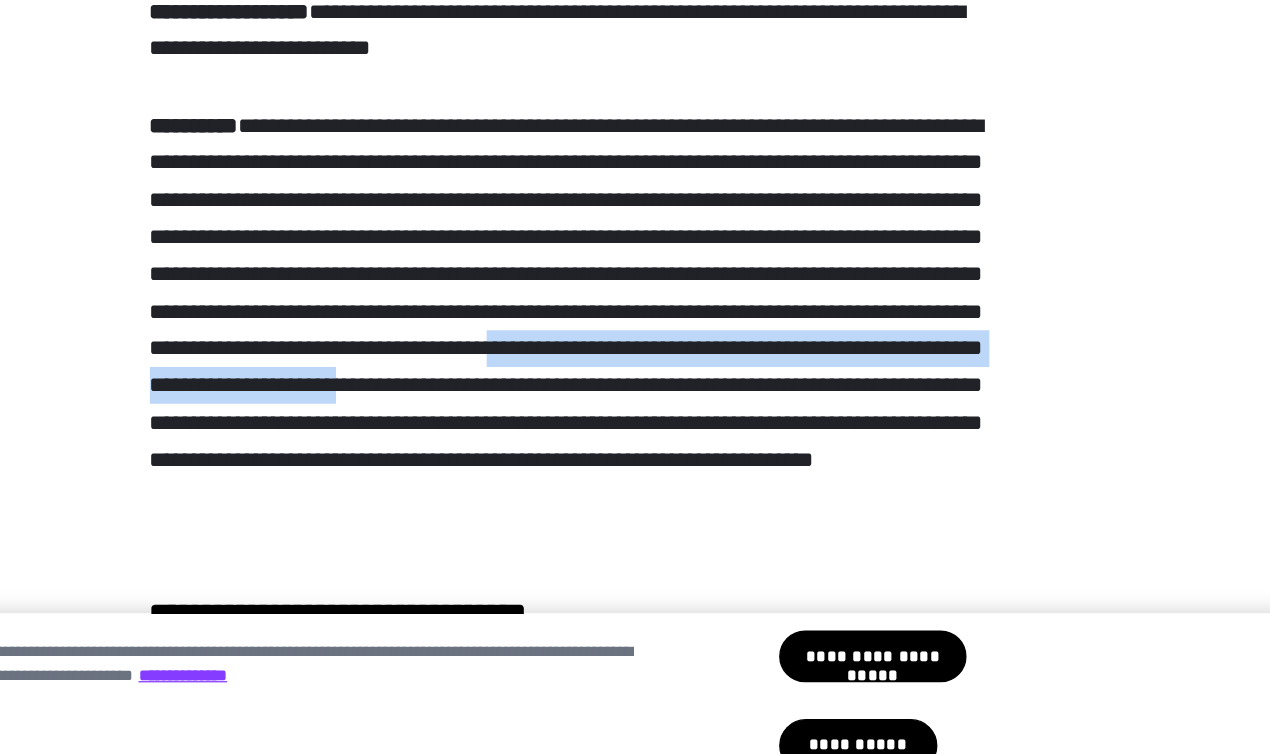 drag, startPoint x: 570, startPoint y: 579, endPoint x: 588, endPoint y: 547, distance: 36.71512 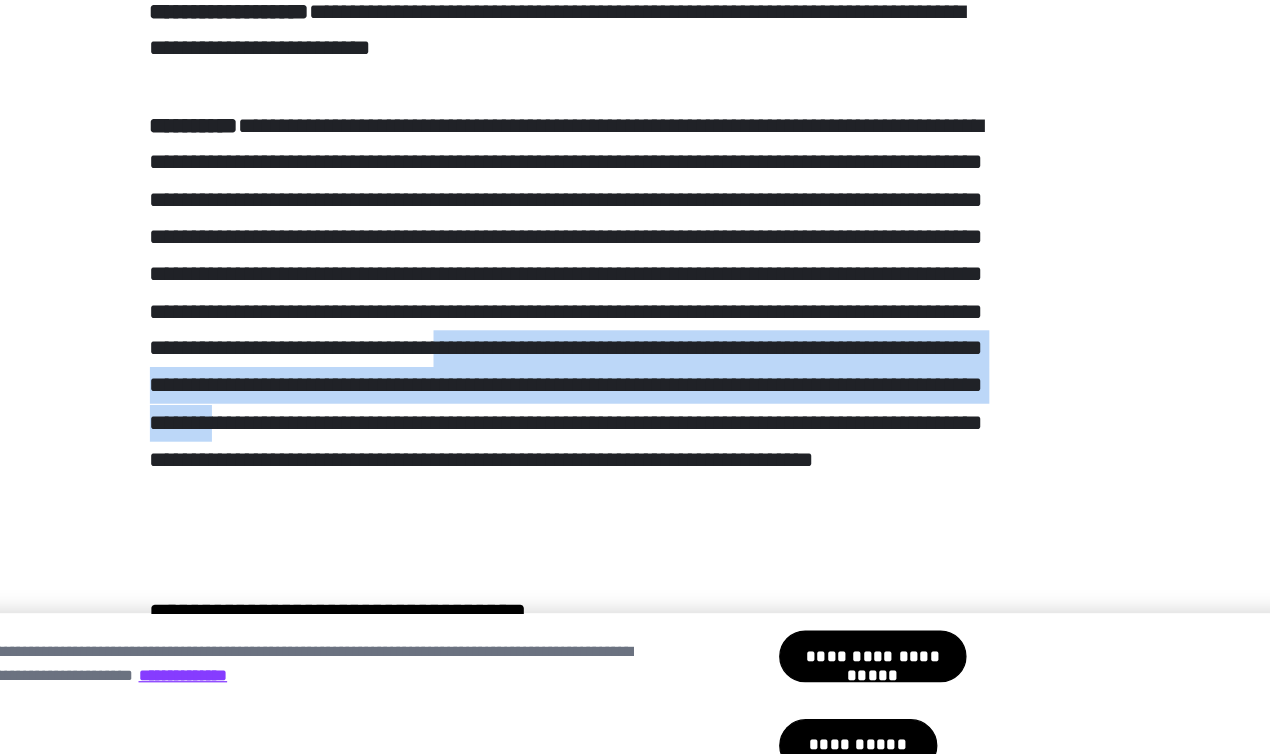 drag, startPoint x: 550, startPoint y: 543, endPoint x: 565, endPoint y: 599, distance: 57.974133 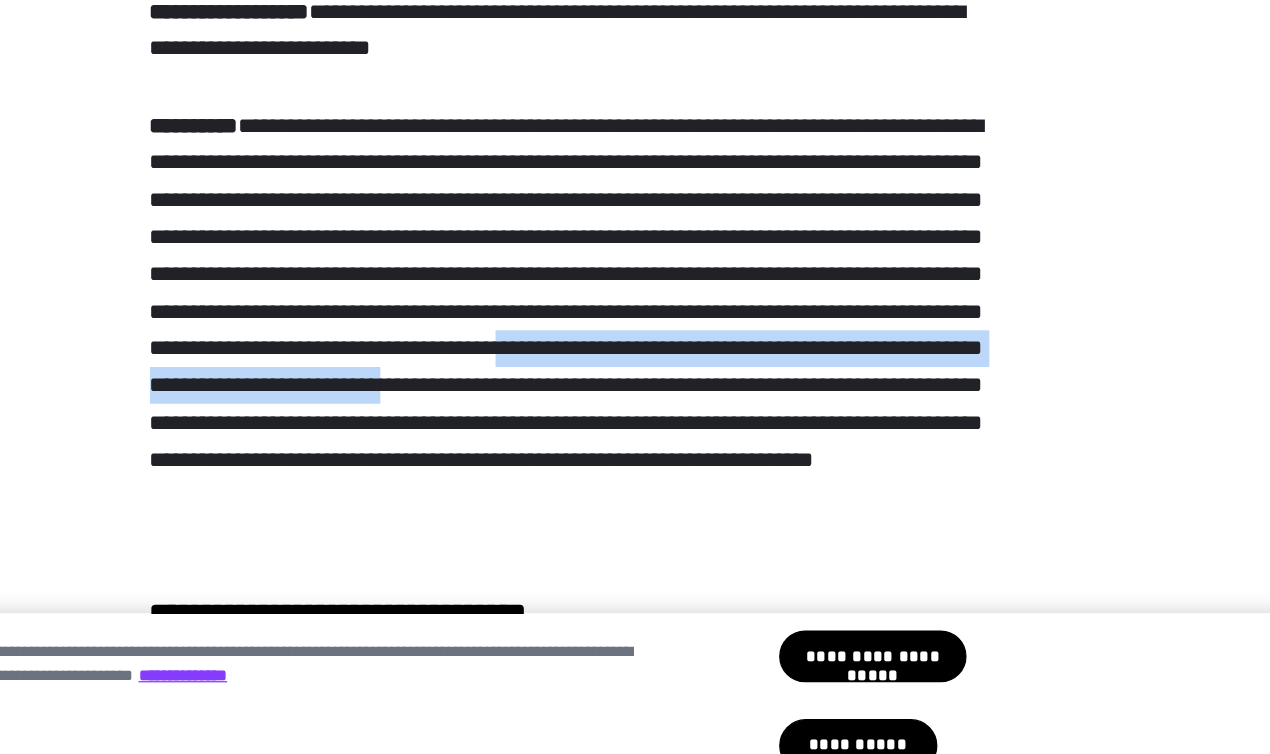drag, startPoint x: 610, startPoint y: 584, endPoint x: 609, endPoint y: 552, distance: 32.01562 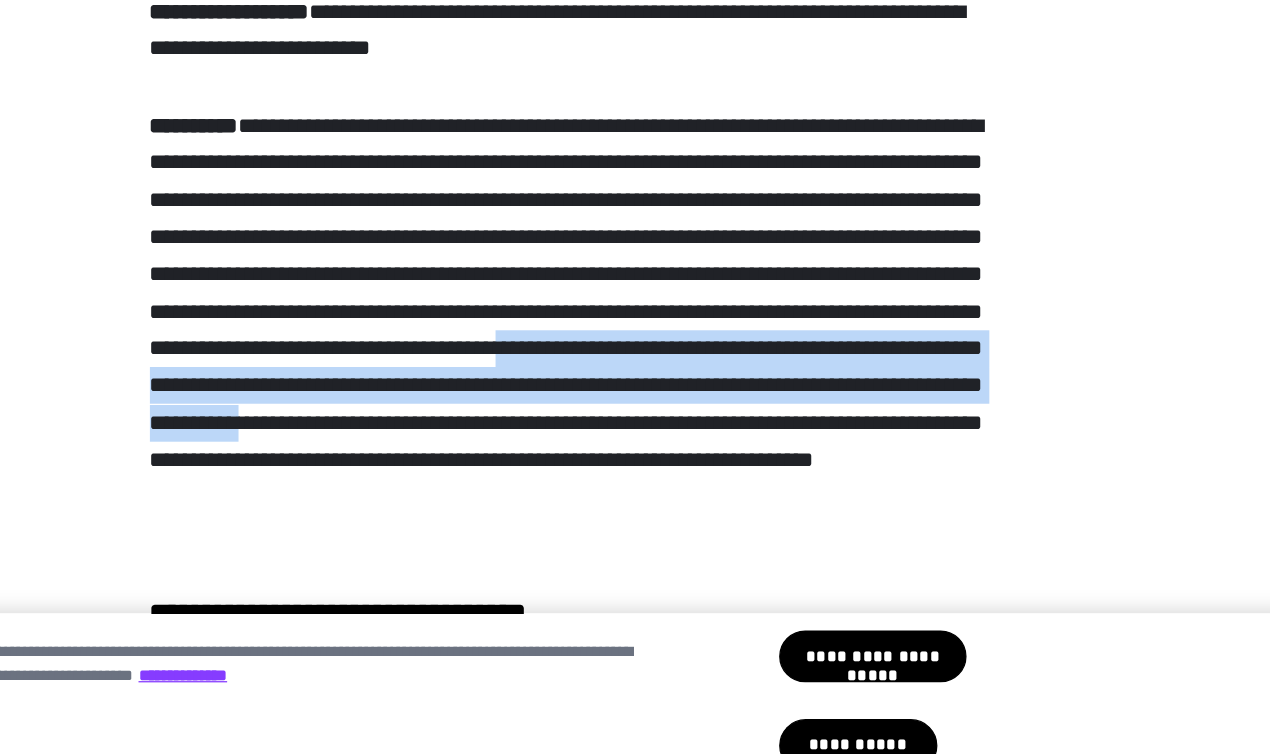 drag, startPoint x: 586, startPoint y: 620, endPoint x: 600, endPoint y: 555, distance: 66.4906 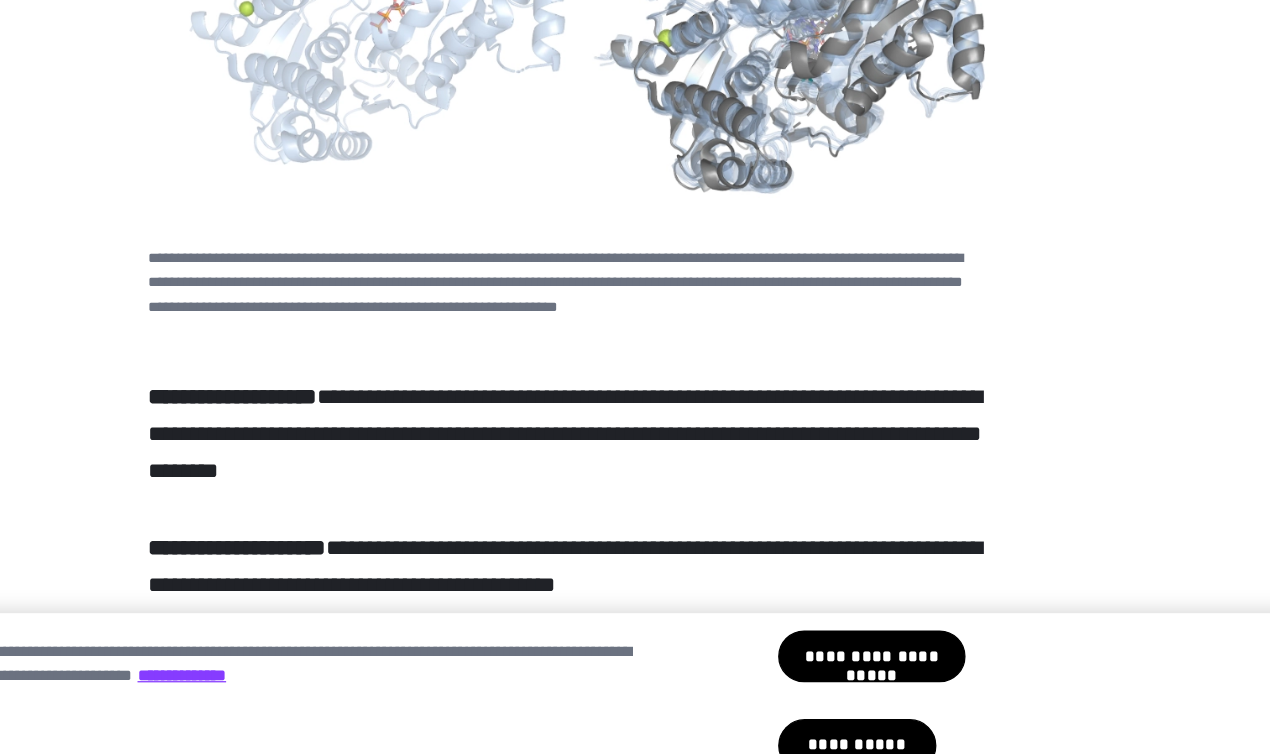 scroll, scrollTop: 6541, scrollLeft: 0, axis: vertical 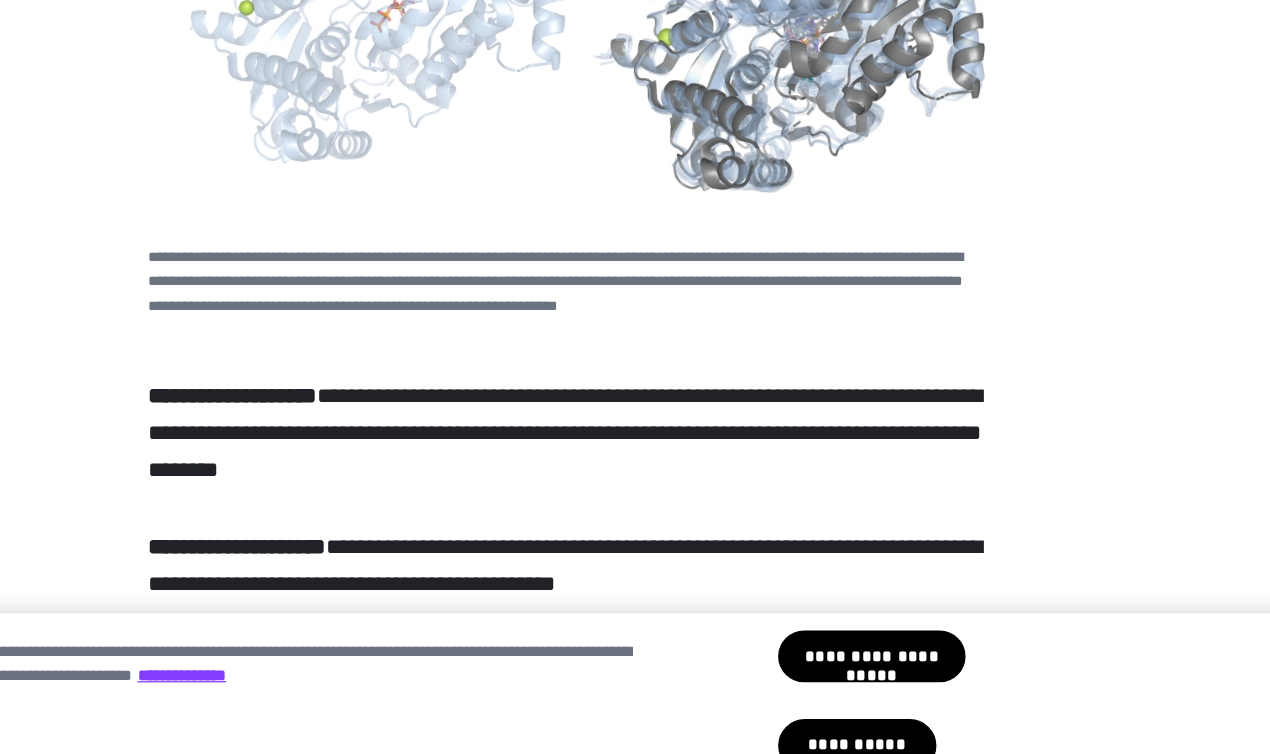 click on "**********" at bounding box center (636, 380) 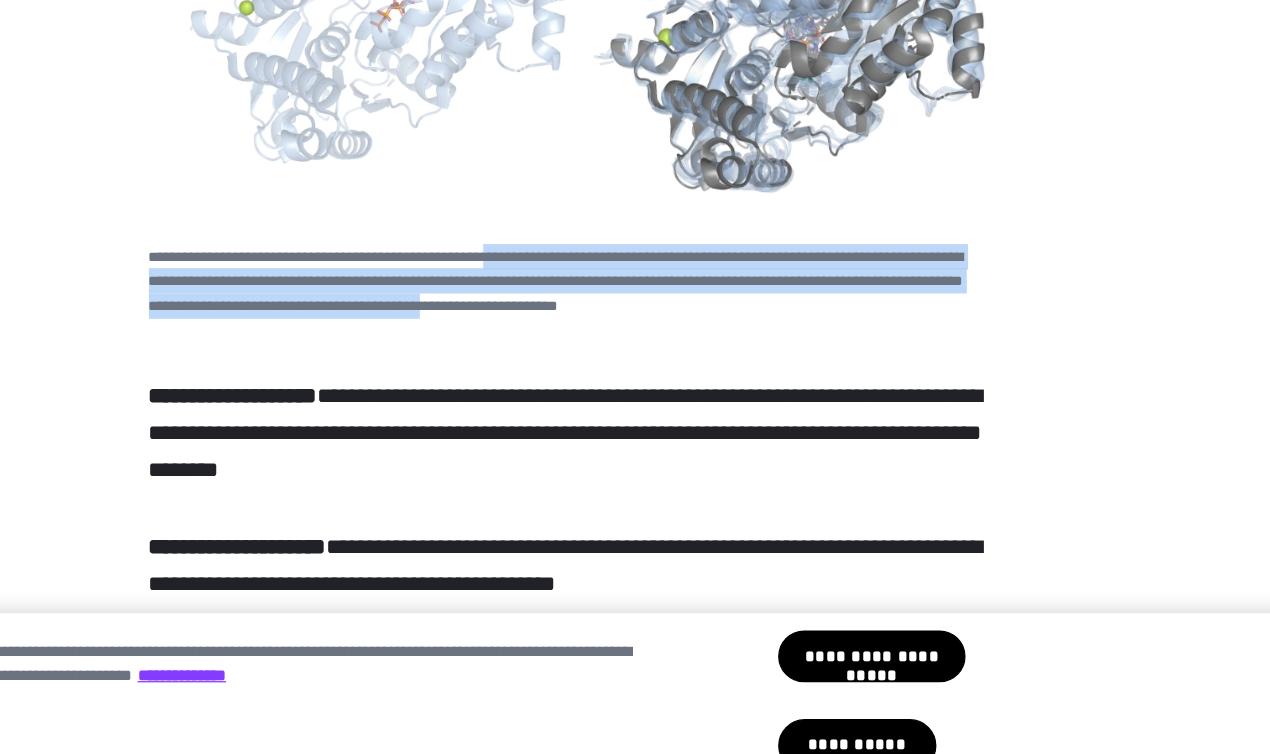 drag, startPoint x: 577, startPoint y: 450, endPoint x: 574, endPoint y: 490, distance: 40.112343 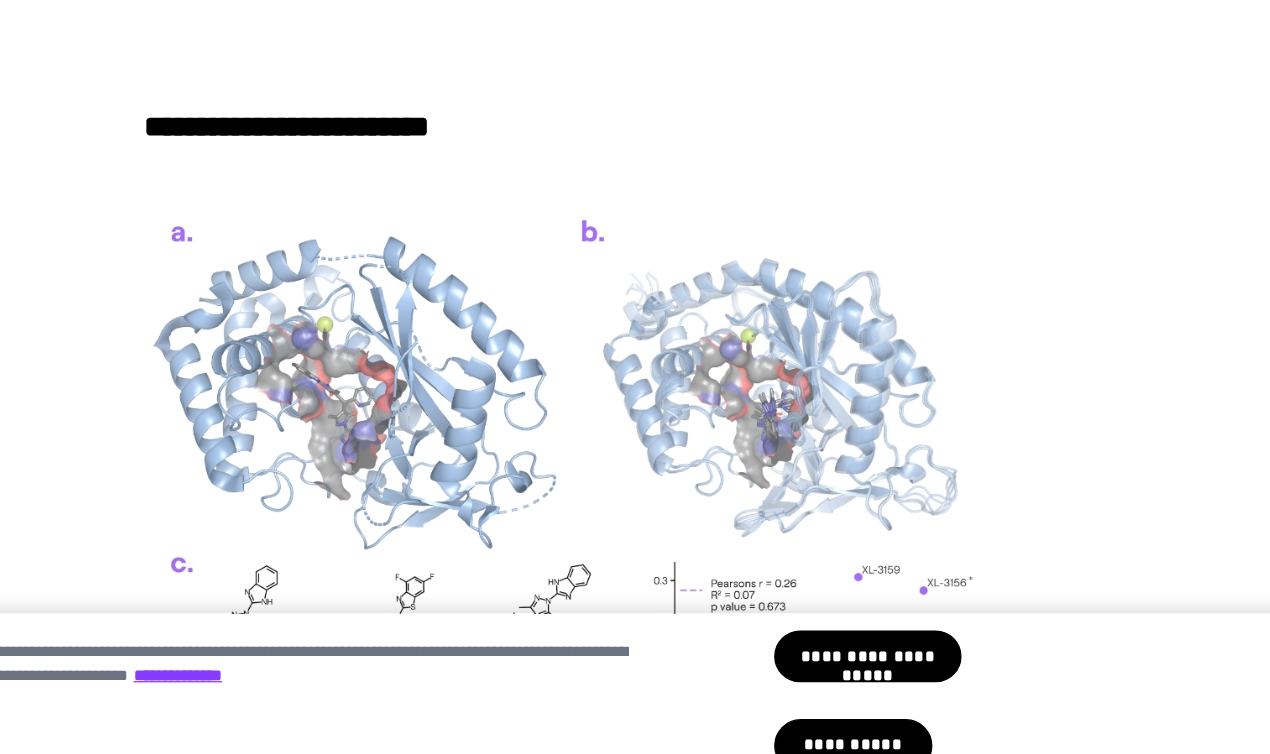 scroll, scrollTop: 7502, scrollLeft: 0, axis: vertical 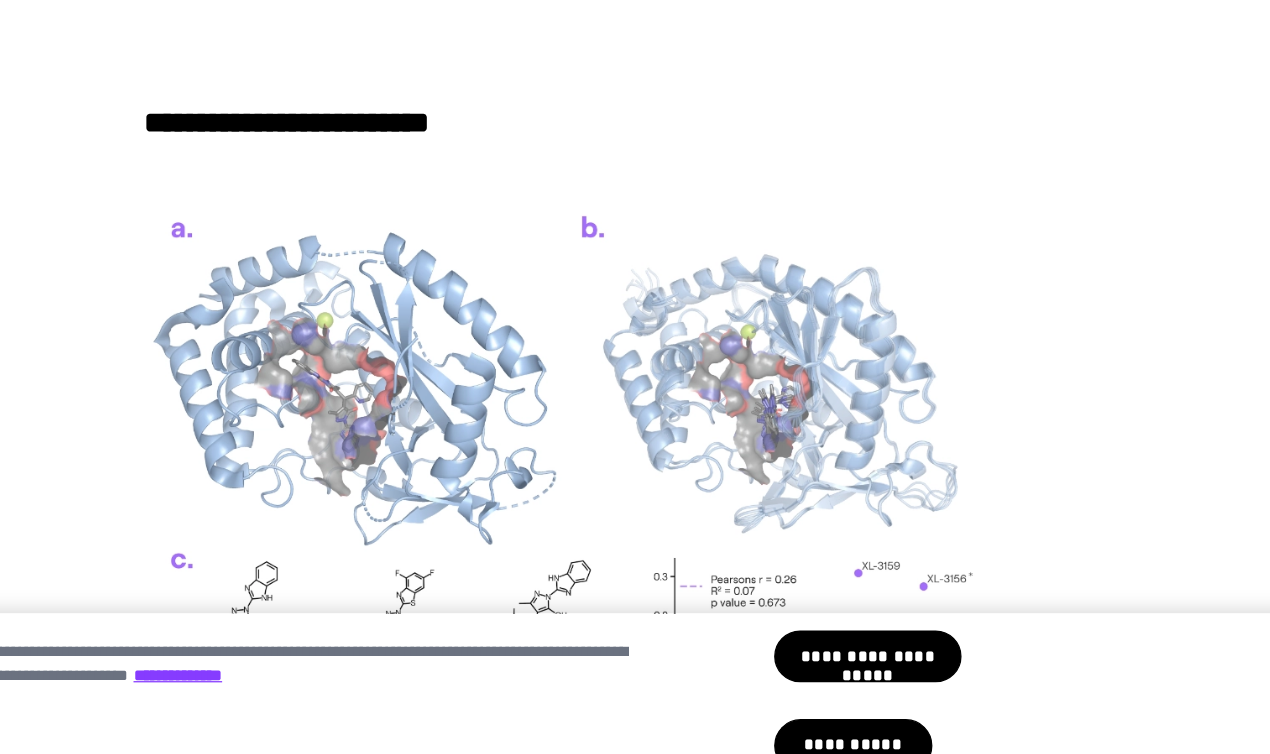 click on "**********" at bounding box center (636, 255) 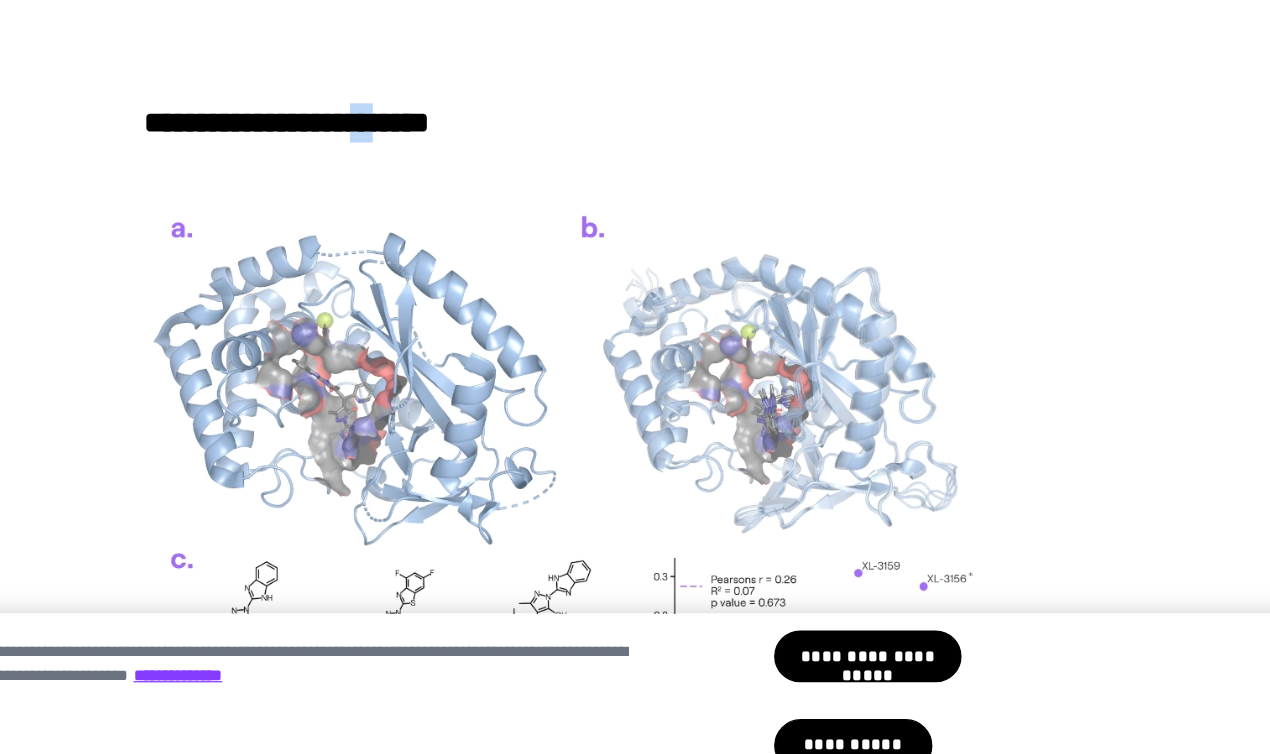 click on "**********" at bounding box center [636, 255] 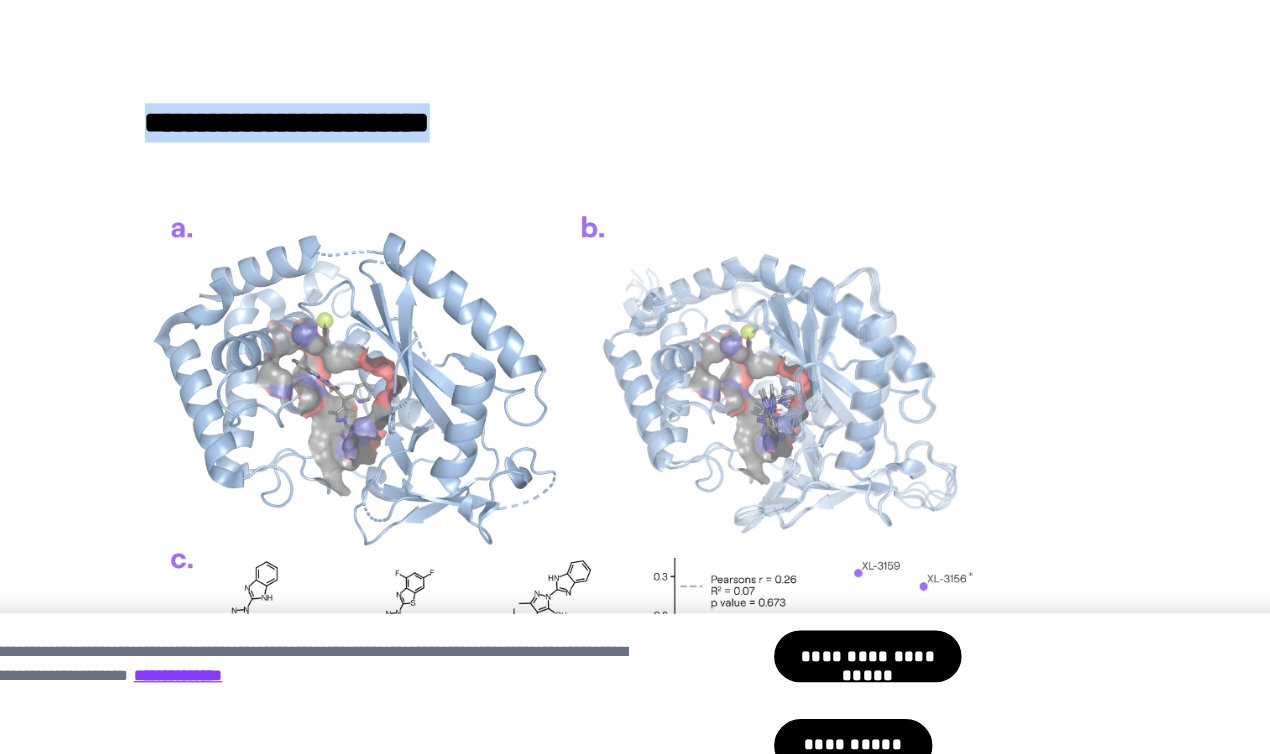 click on "**********" at bounding box center [636, 255] 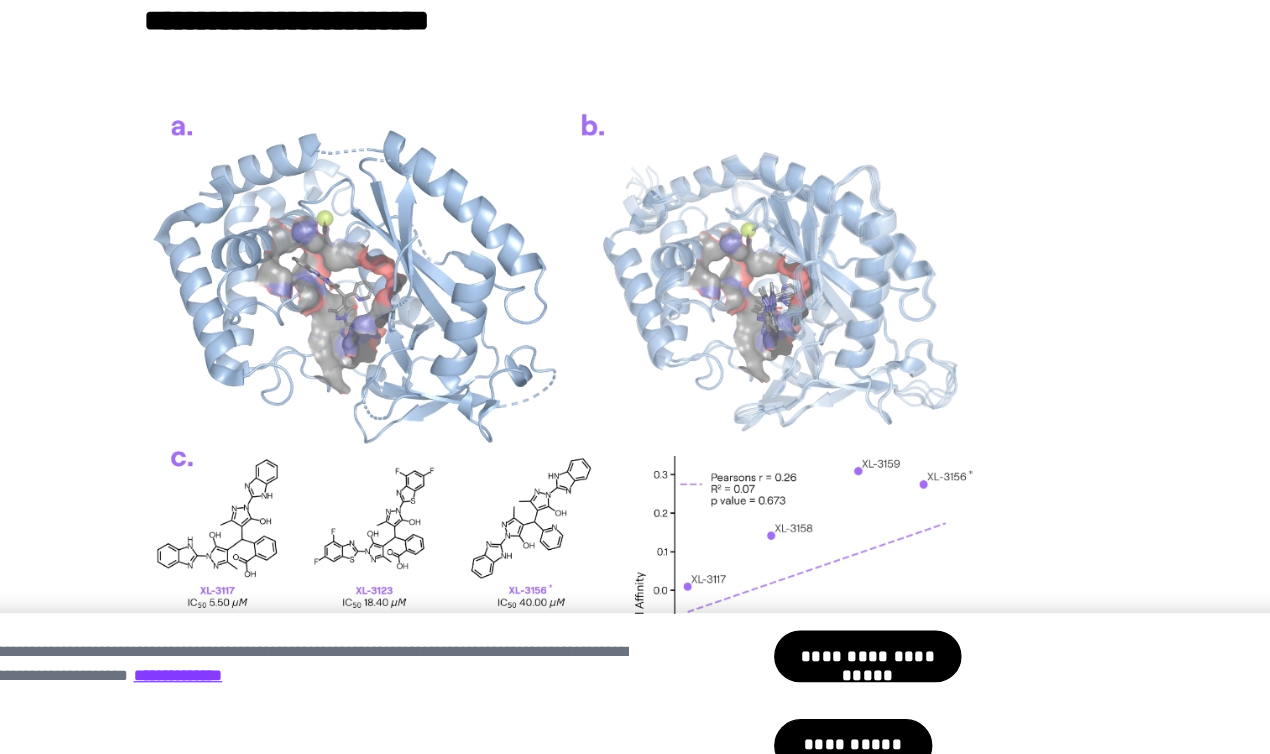 scroll, scrollTop: 7582, scrollLeft: 0, axis: vertical 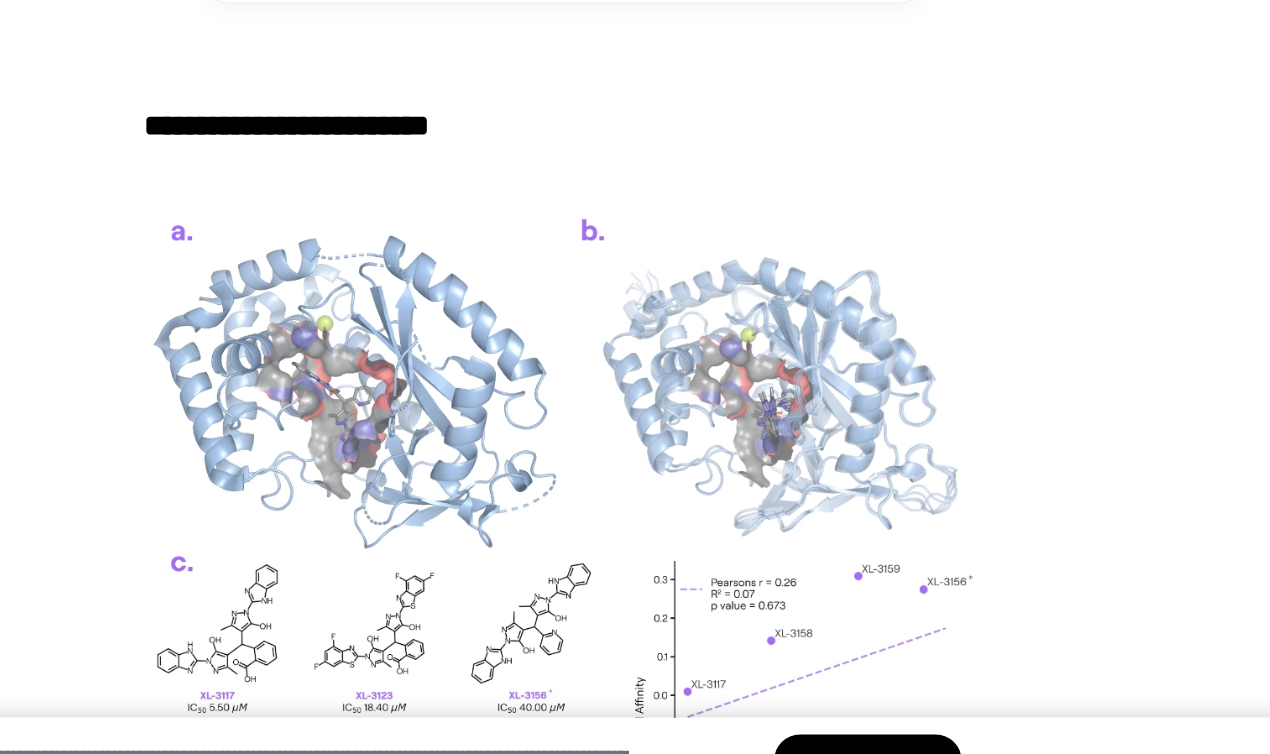 click on "**********" at bounding box center (636, 175) 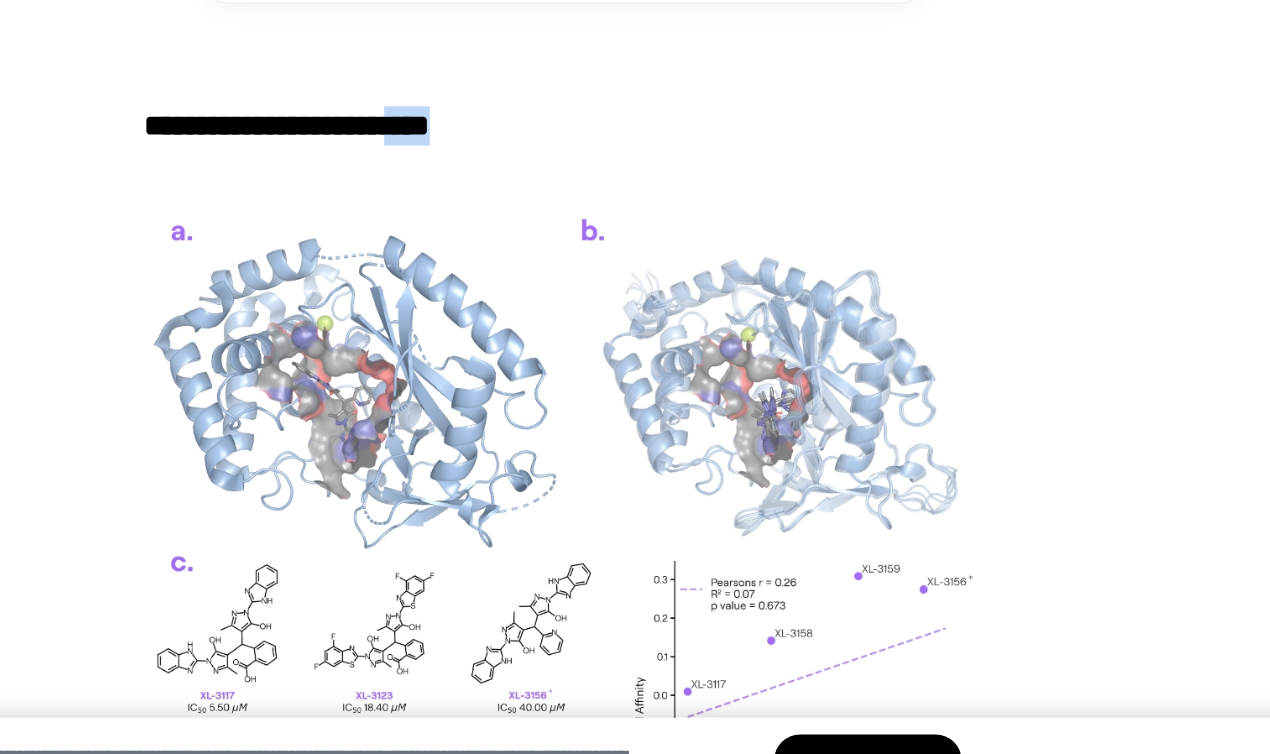 click on "**********" at bounding box center [636, 175] 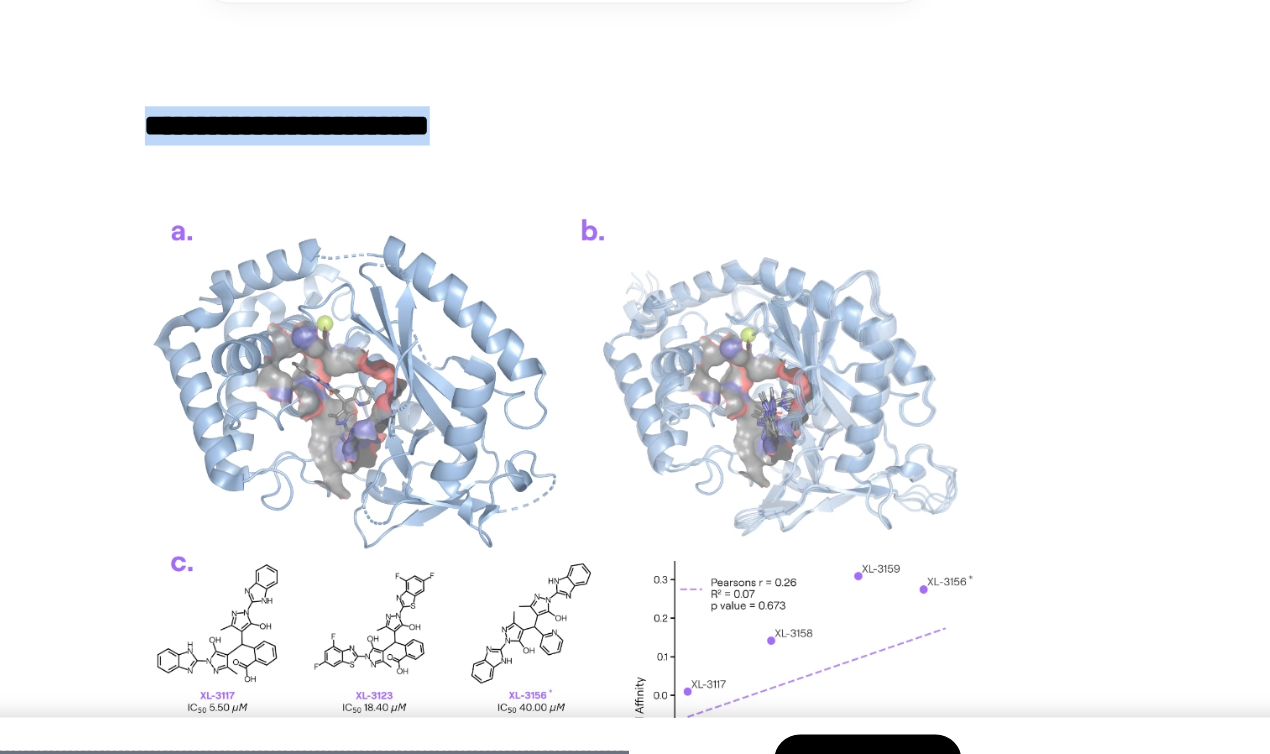 click on "**********" at bounding box center (636, 175) 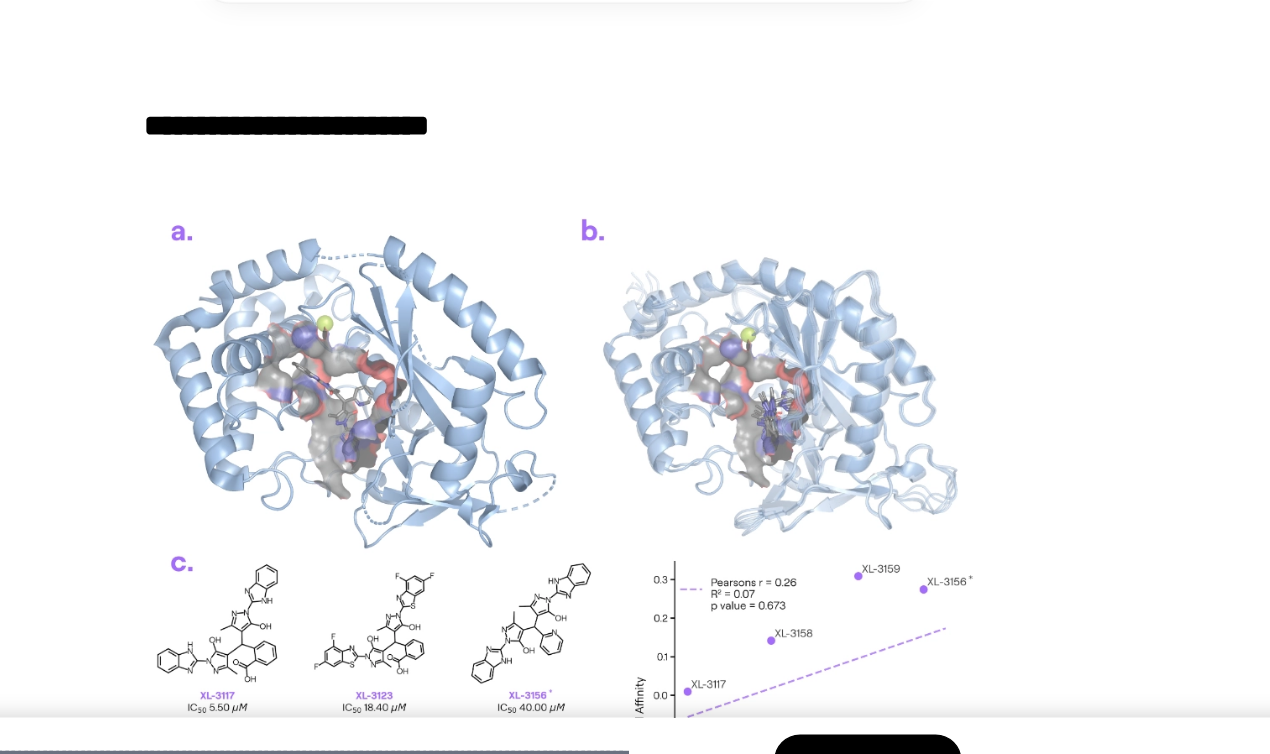 click on "**********" at bounding box center (636, 175) 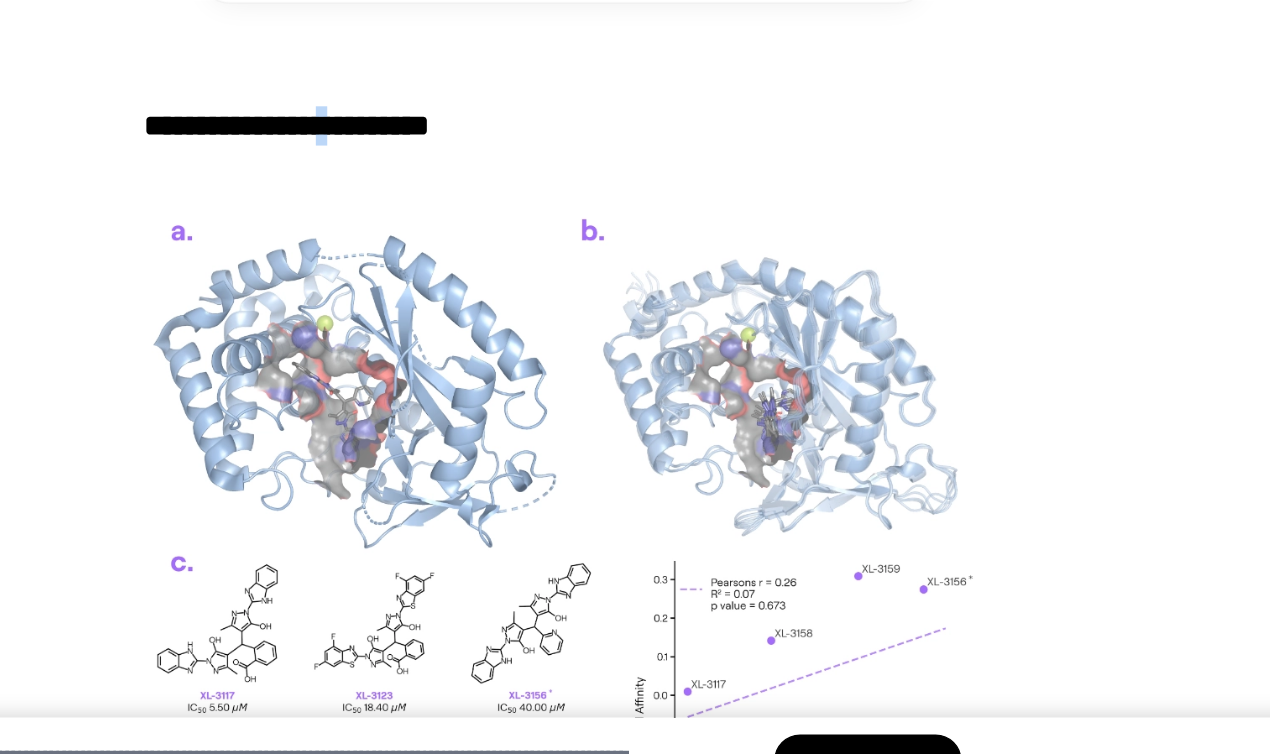 click on "**********" at bounding box center [636, 175] 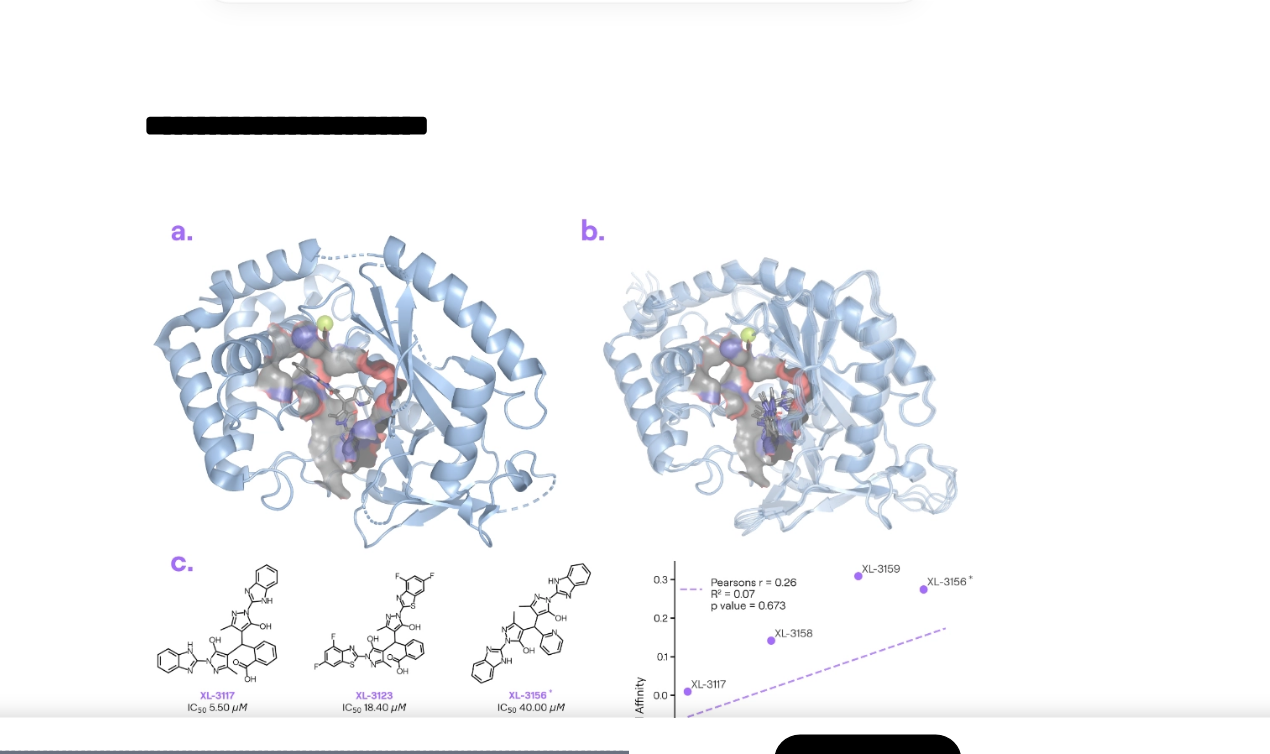 click on "**********" at bounding box center (636, 175) 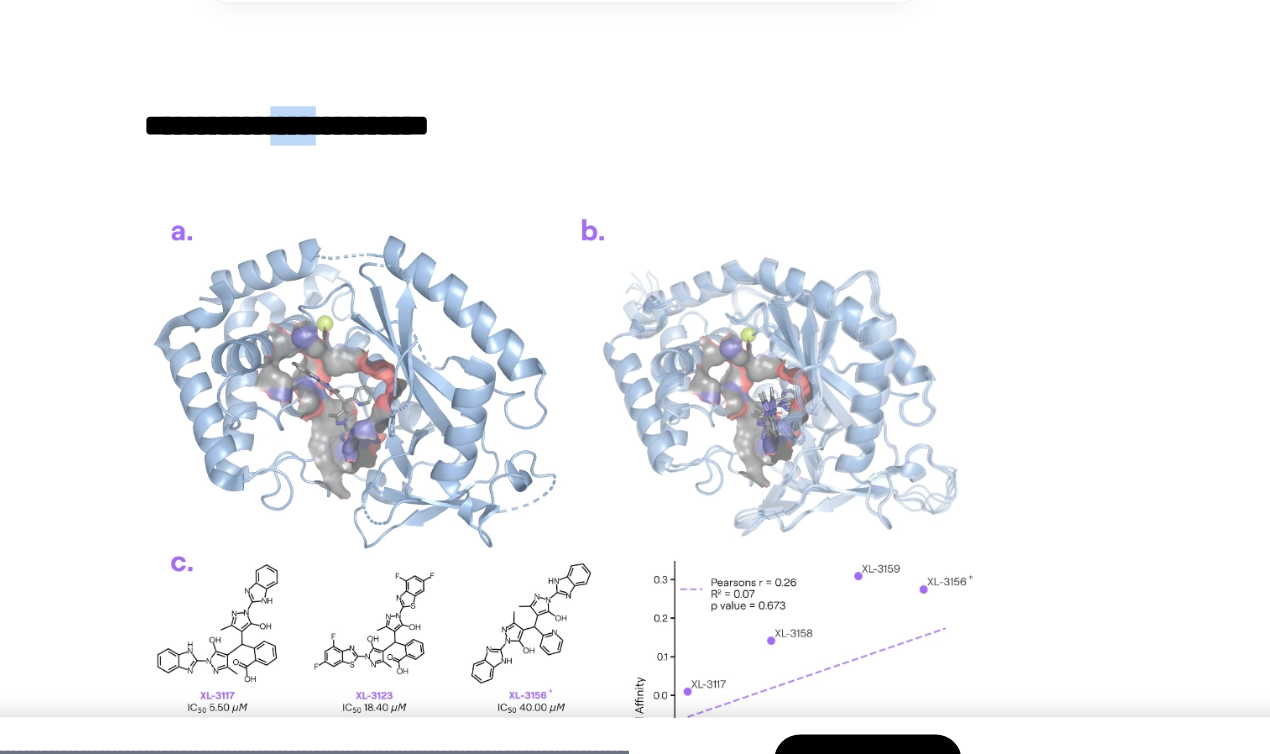 click on "**********" at bounding box center (636, 175) 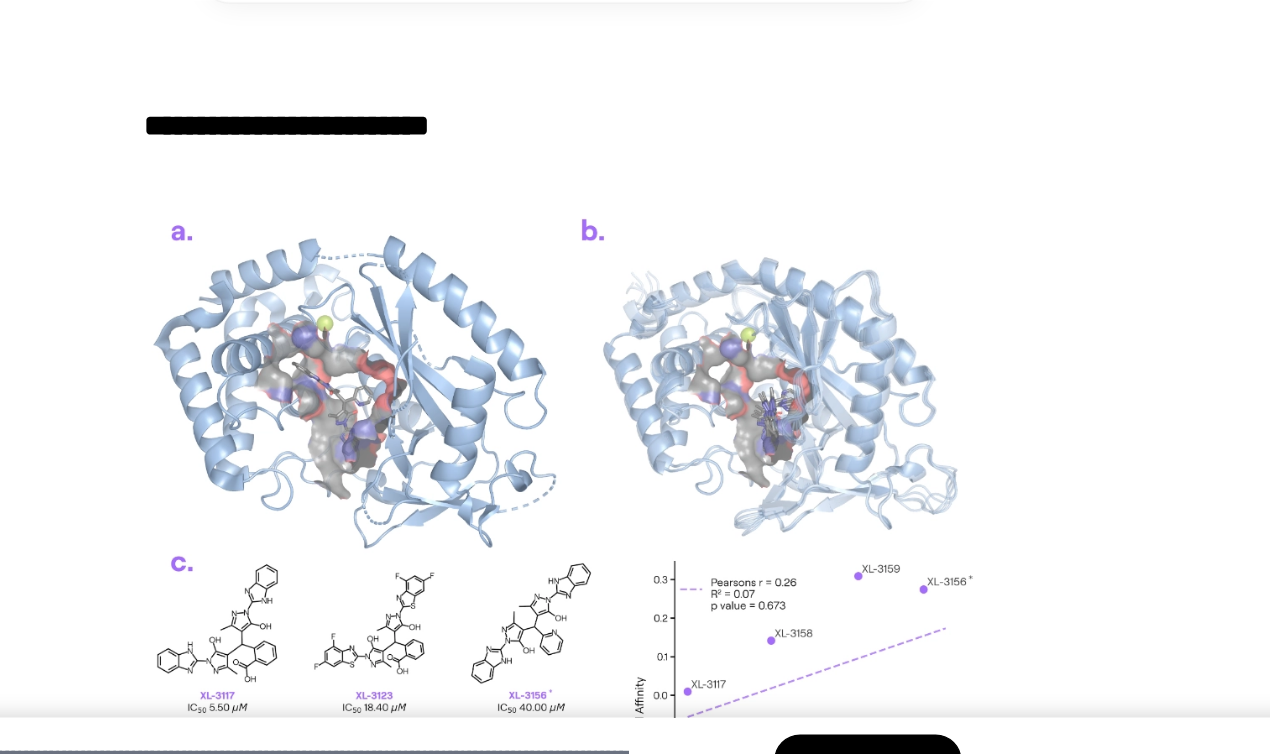 click on "**********" at bounding box center (636, 175) 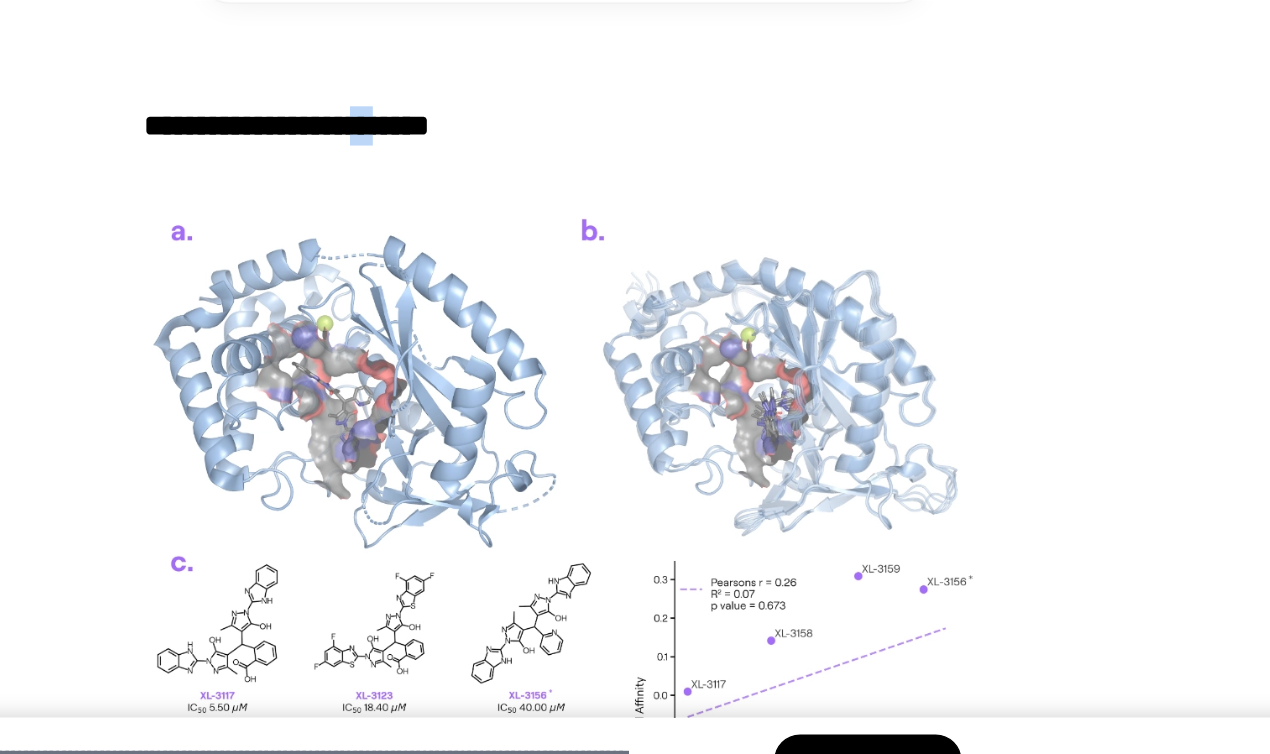 click on "**********" at bounding box center (636, 175) 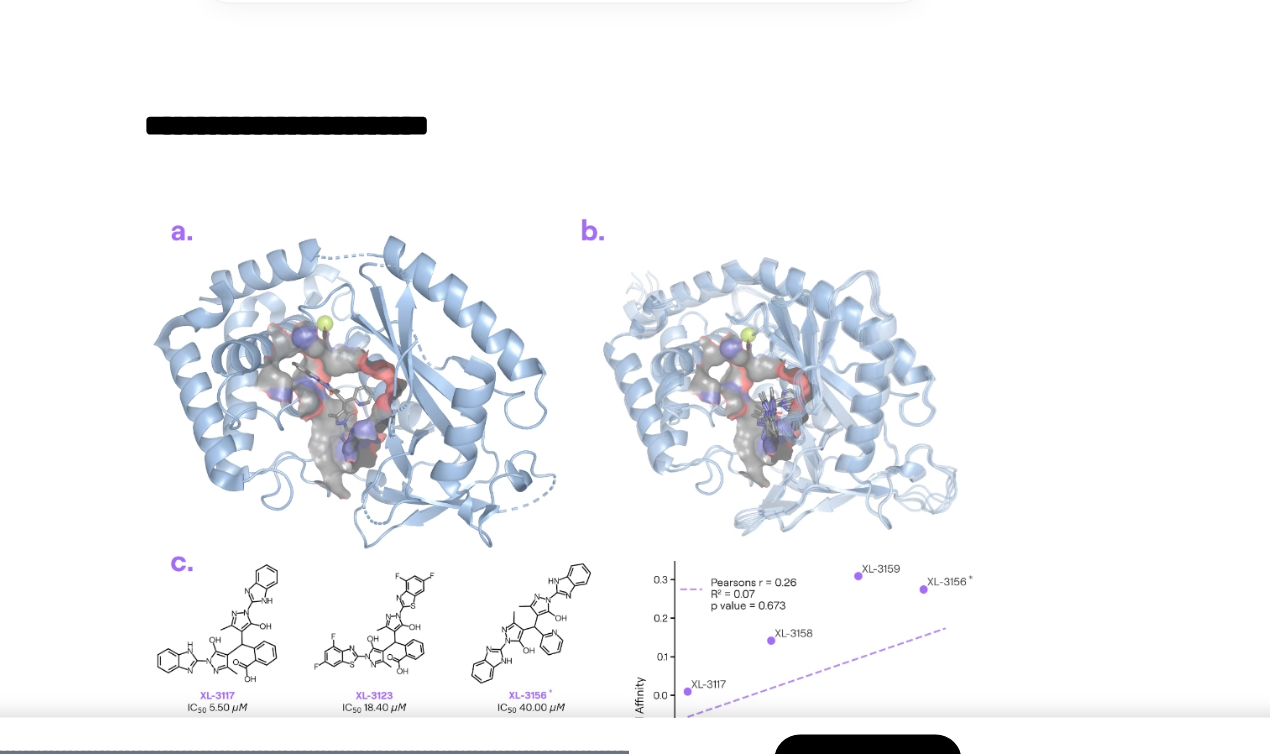 click on "**********" at bounding box center [636, 175] 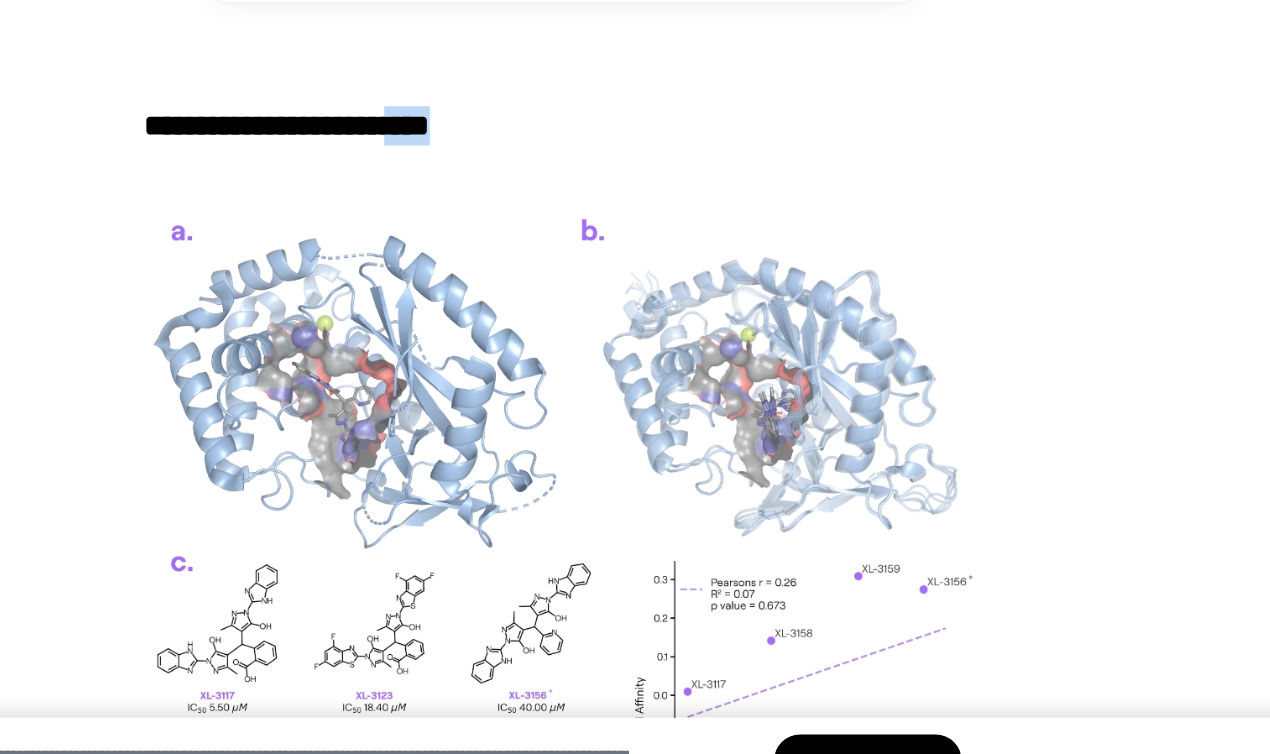 click on "**********" at bounding box center [636, 175] 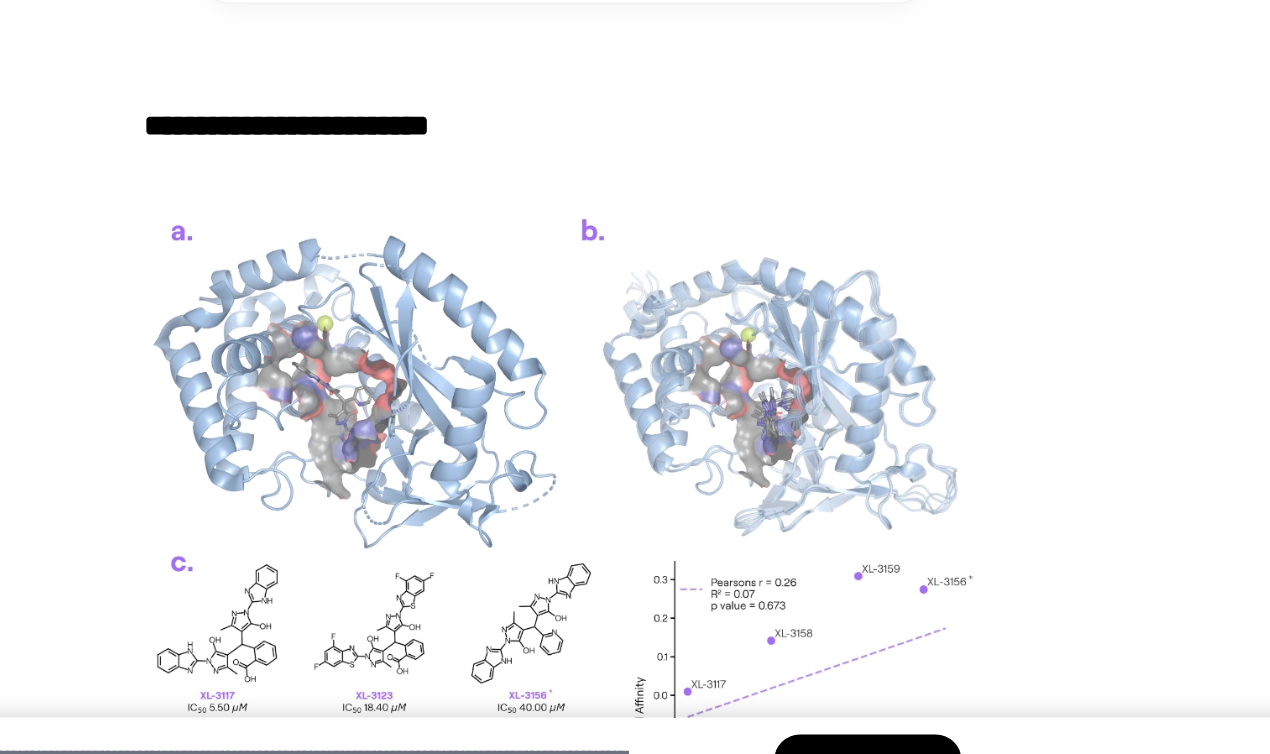 click on "**********" at bounding box center [636, 175] 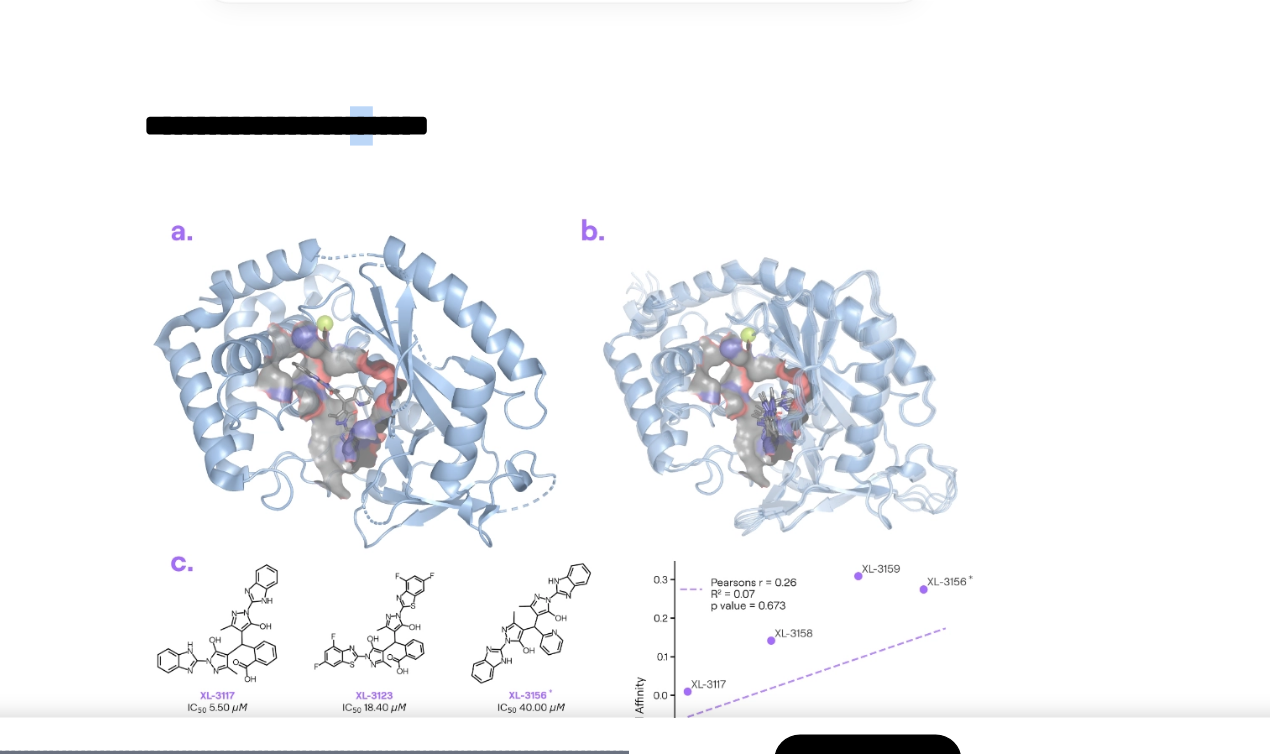 click on "**********" at bounding box center (636, 175) 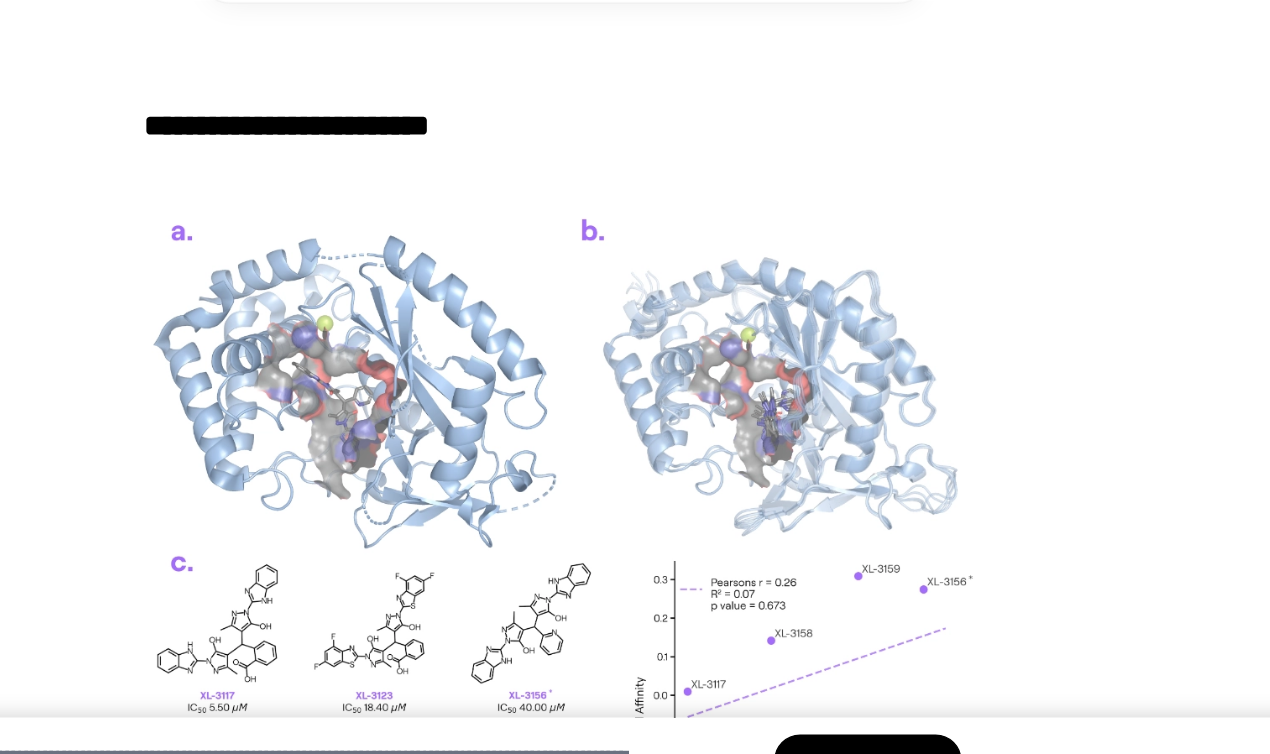click on "**********" at bounding box center (636, 175) 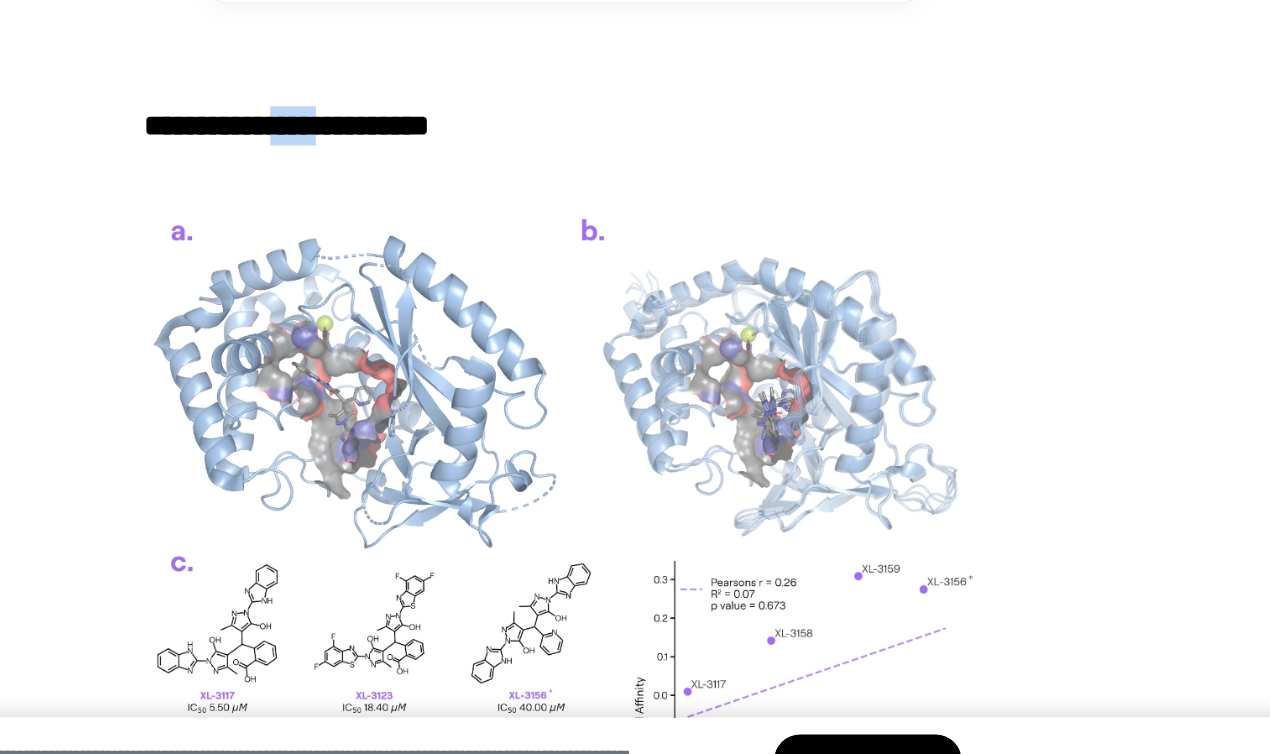 click on "**********" at bounding box center (636, 175) 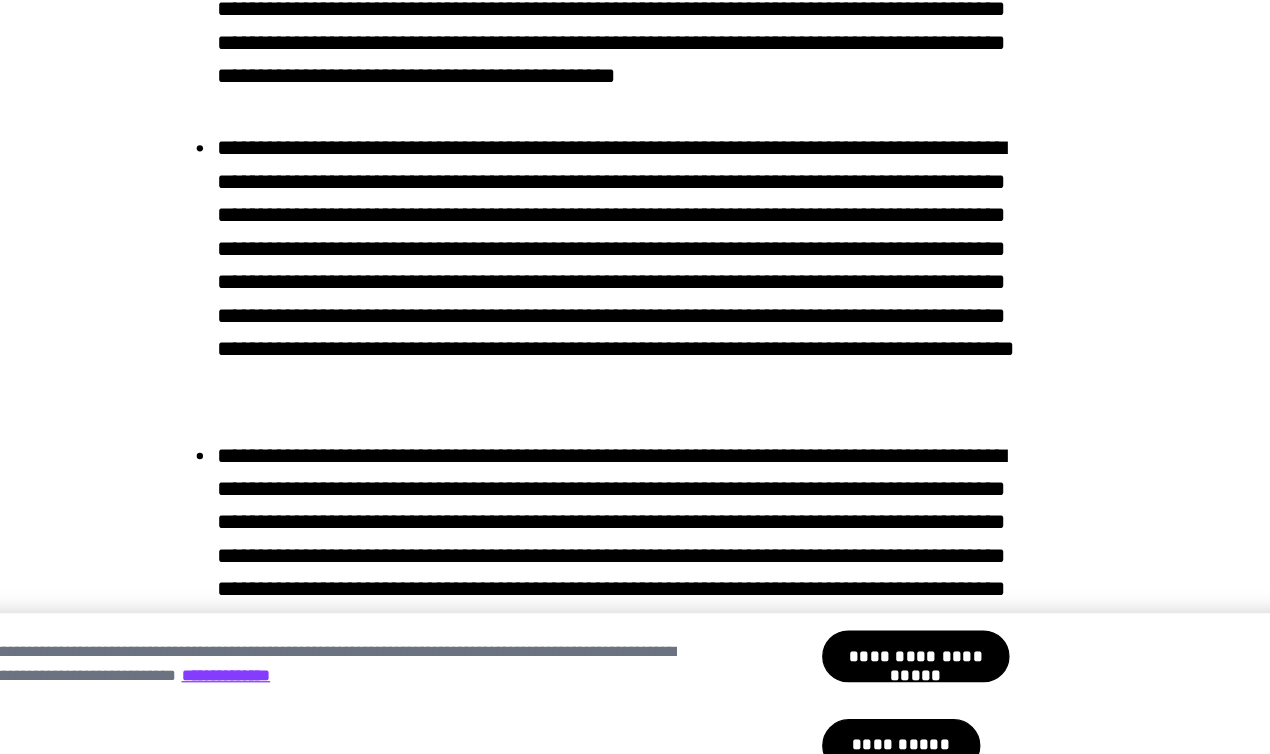 scroll, scrollTop: 12072, scrollLeft: 0, axis: vertical 